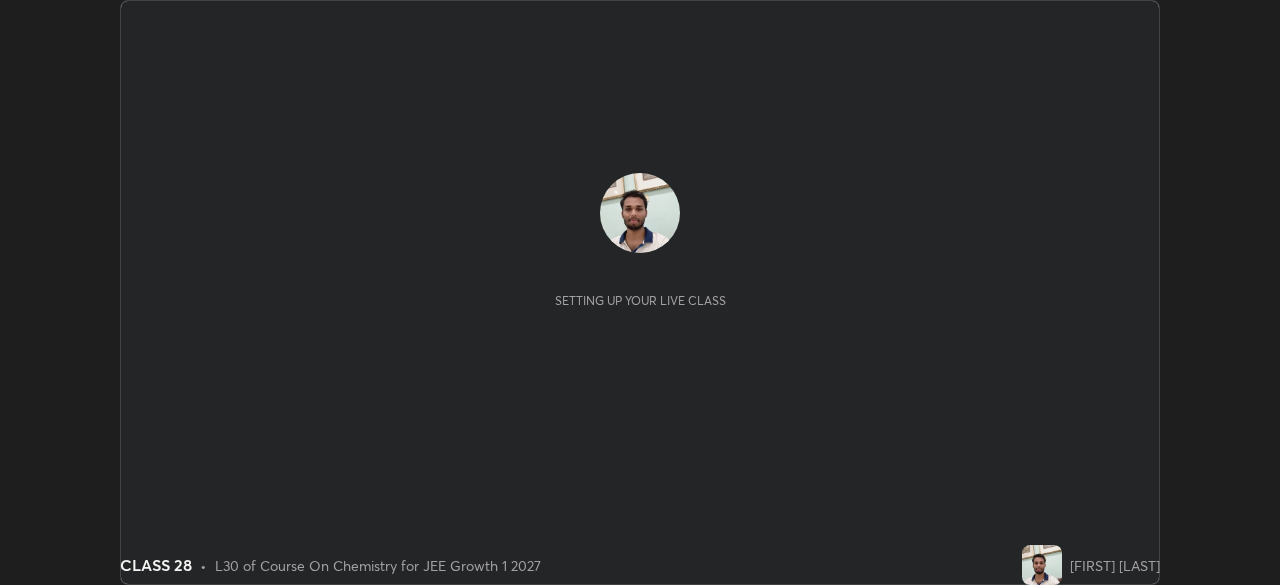 scroll, scrollTop: 0, scrollLeft: 0, axis: both 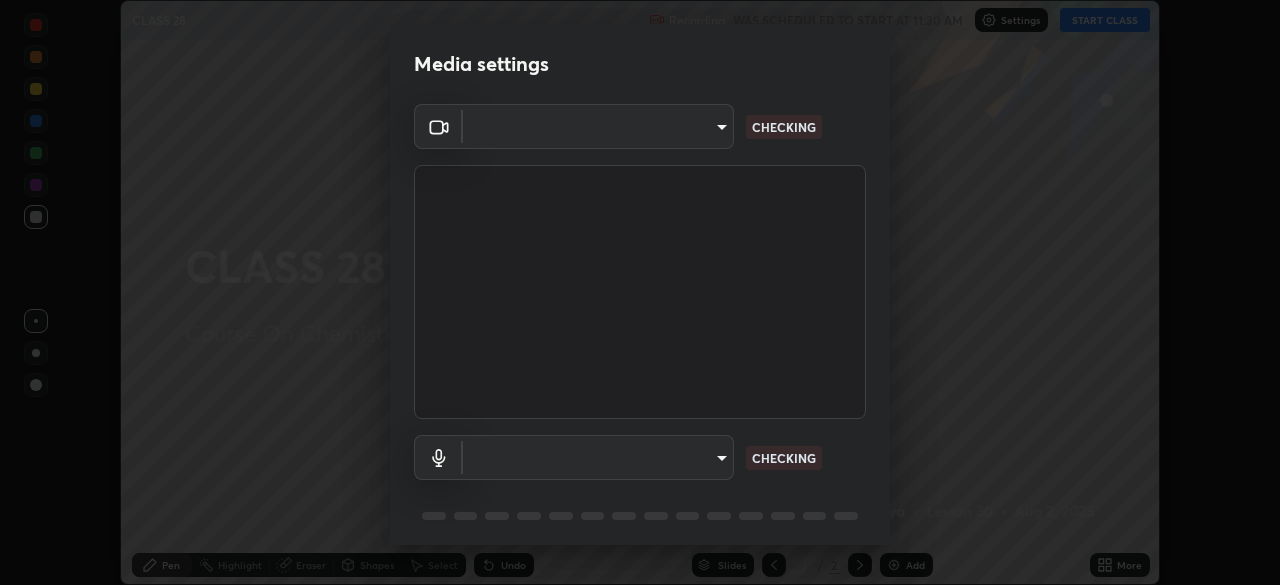 type on "7db3104c3122a209b332b64619111aa91615a24fb0de166504fa5909fce8eb30" 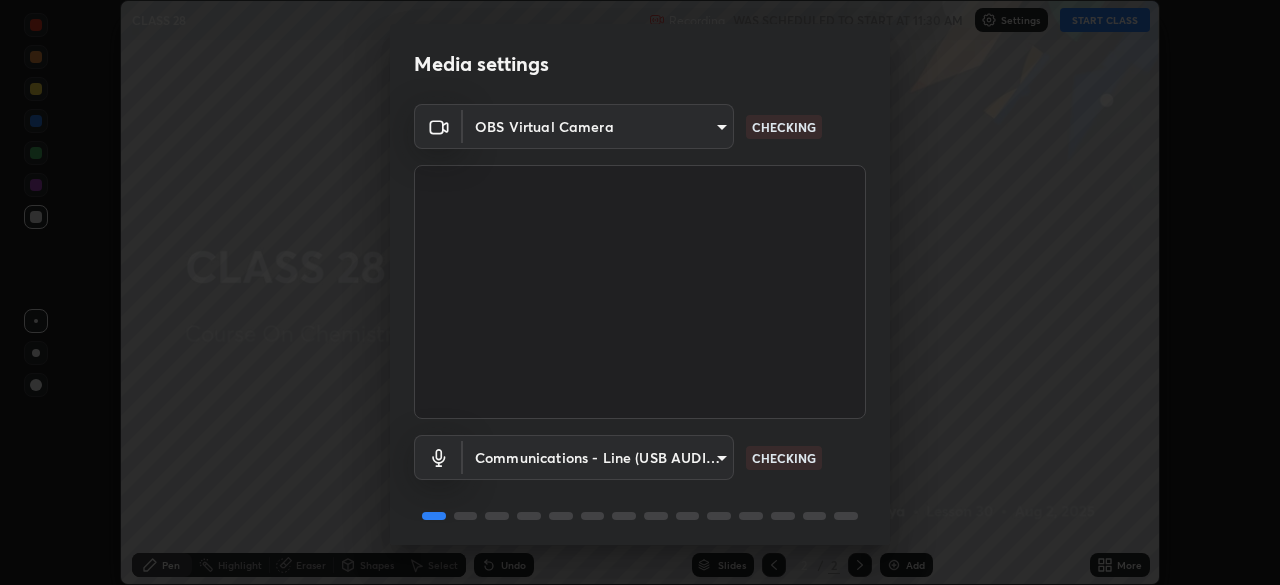 scroll, scrollTop: 71, scrollLeft: 0, axis: vertical 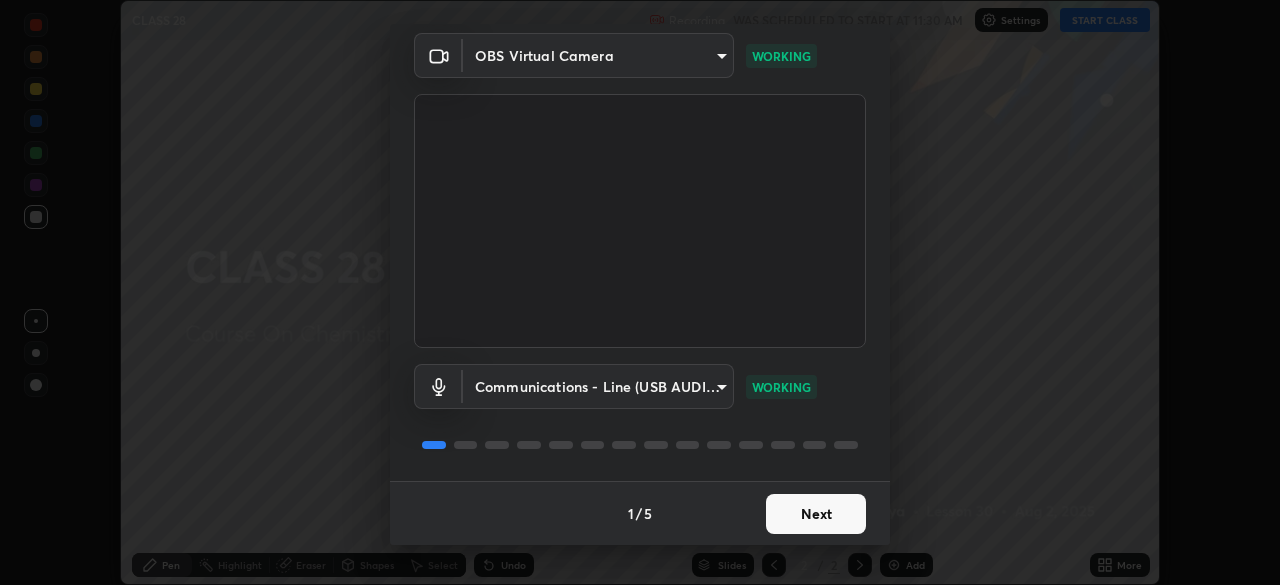 click on "Next" at bounding box center (816, 514) 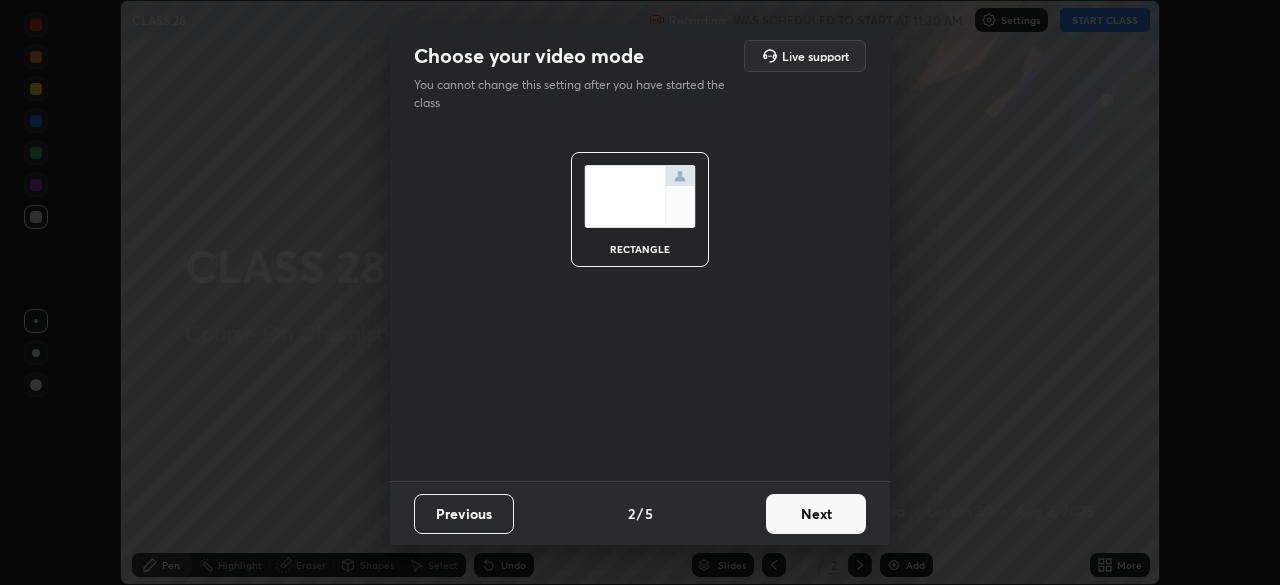 scroll, scrollTop: 0, scrollLeft: 0, axis: both 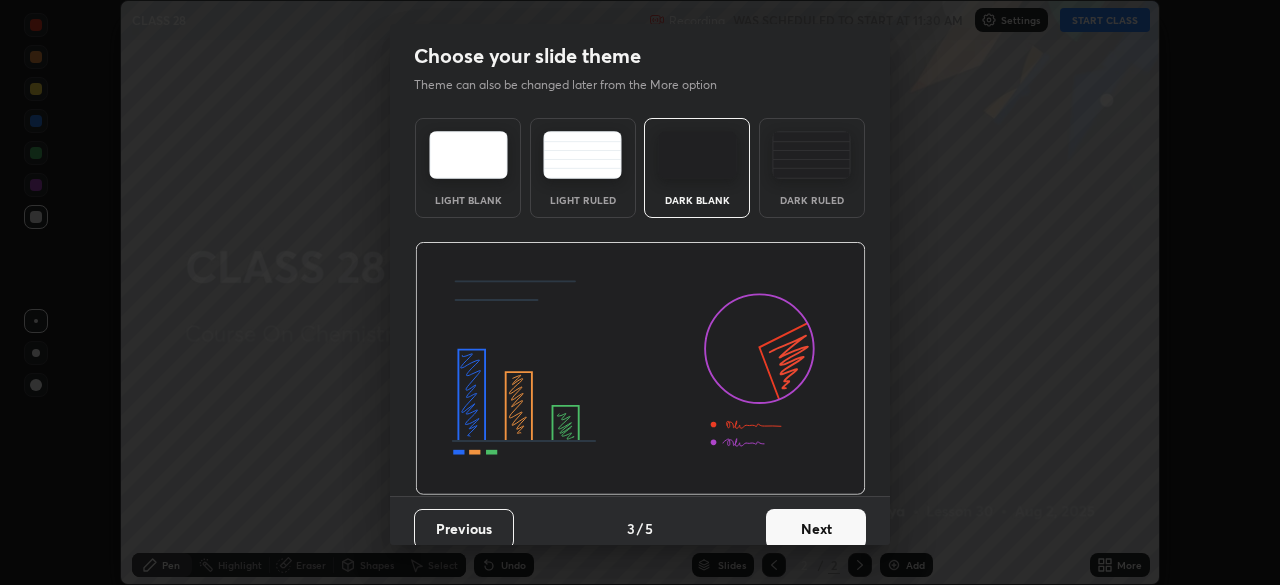 click on "Next" at bounding box center [816, 529] 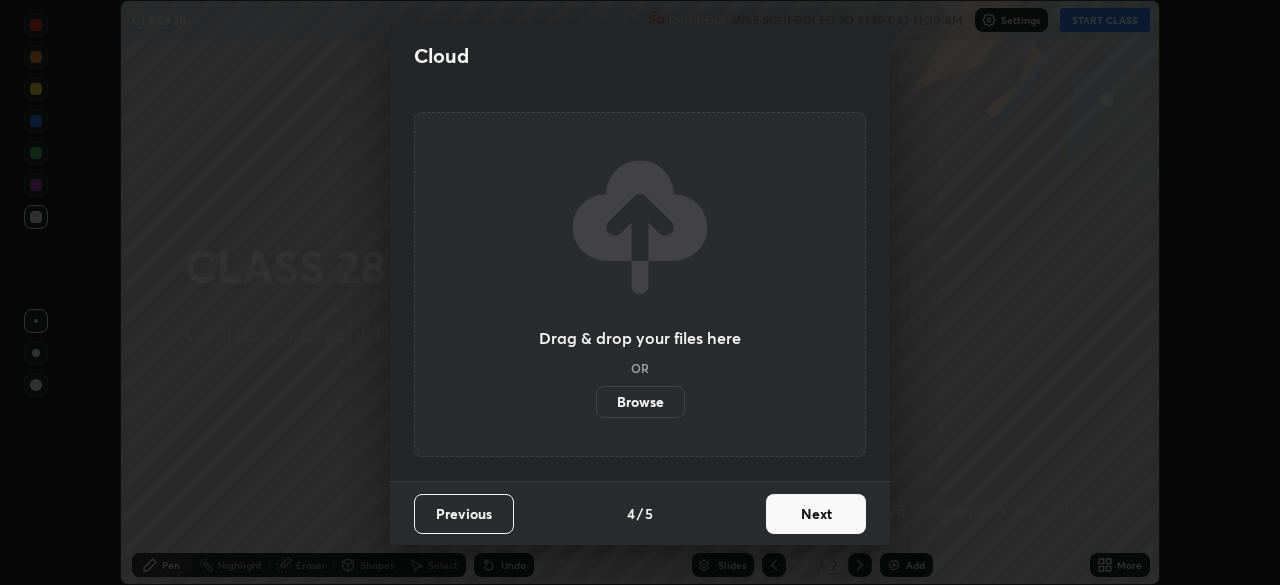 click on "Next" at bounding box center [816, 514] 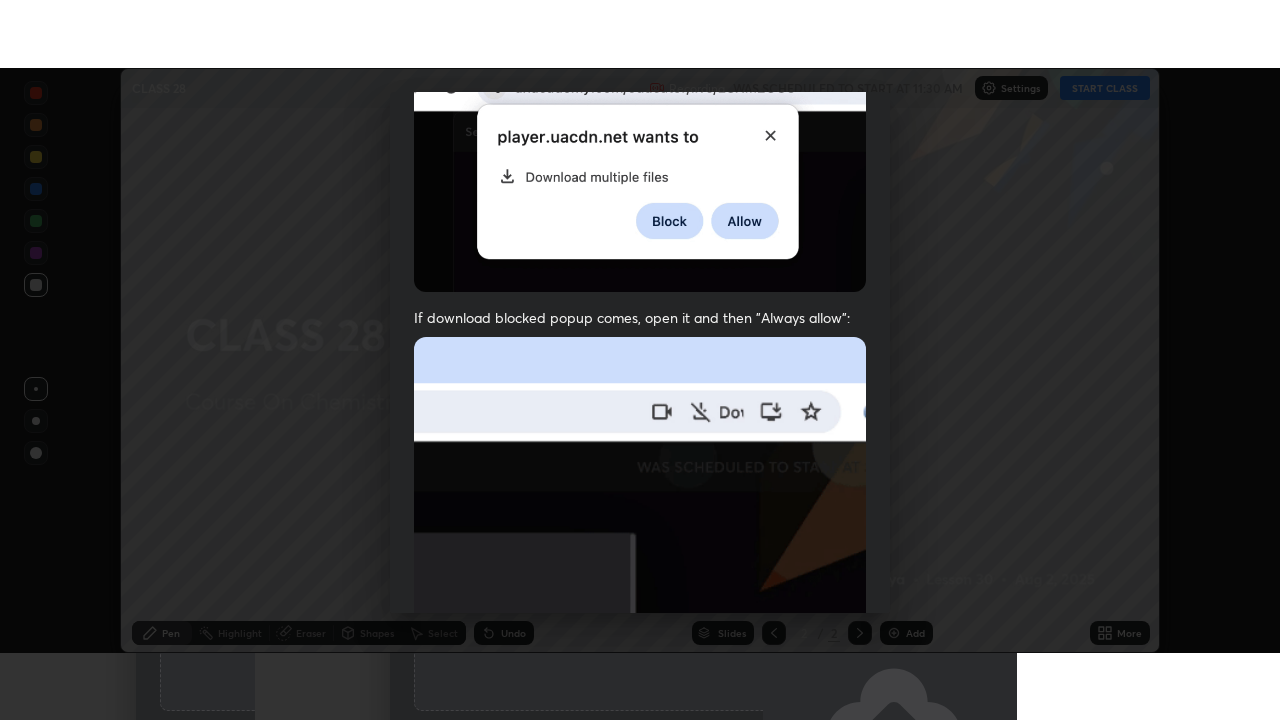 scroll, scrollTop: 479, scrollLeft: 0, axis: vertical 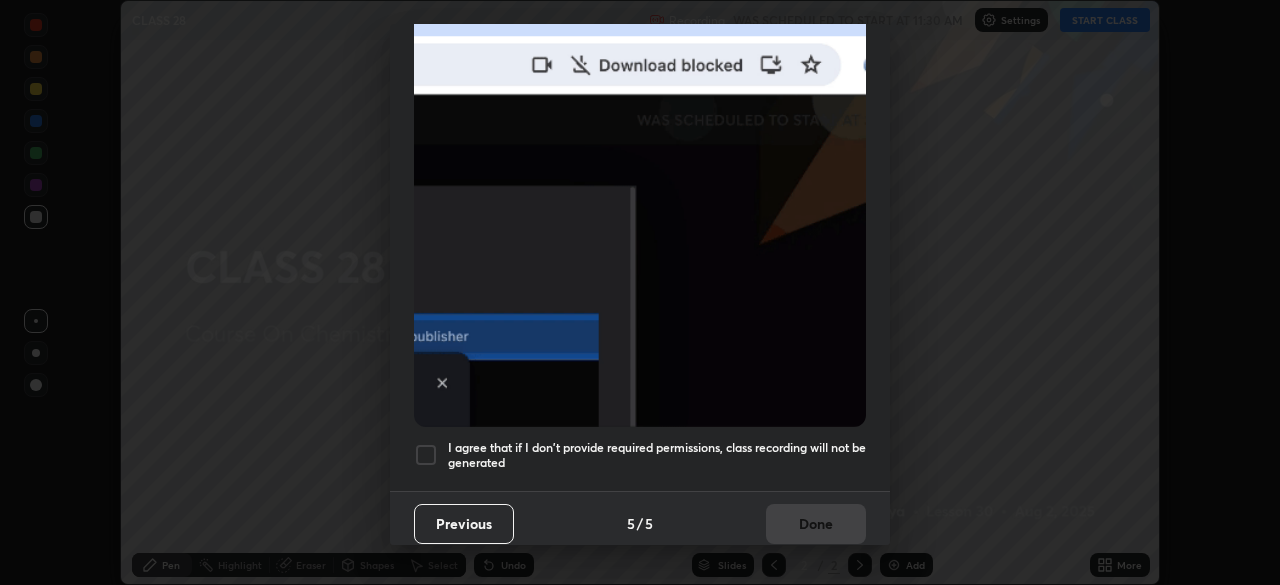 click at bounding box center (426, 455) 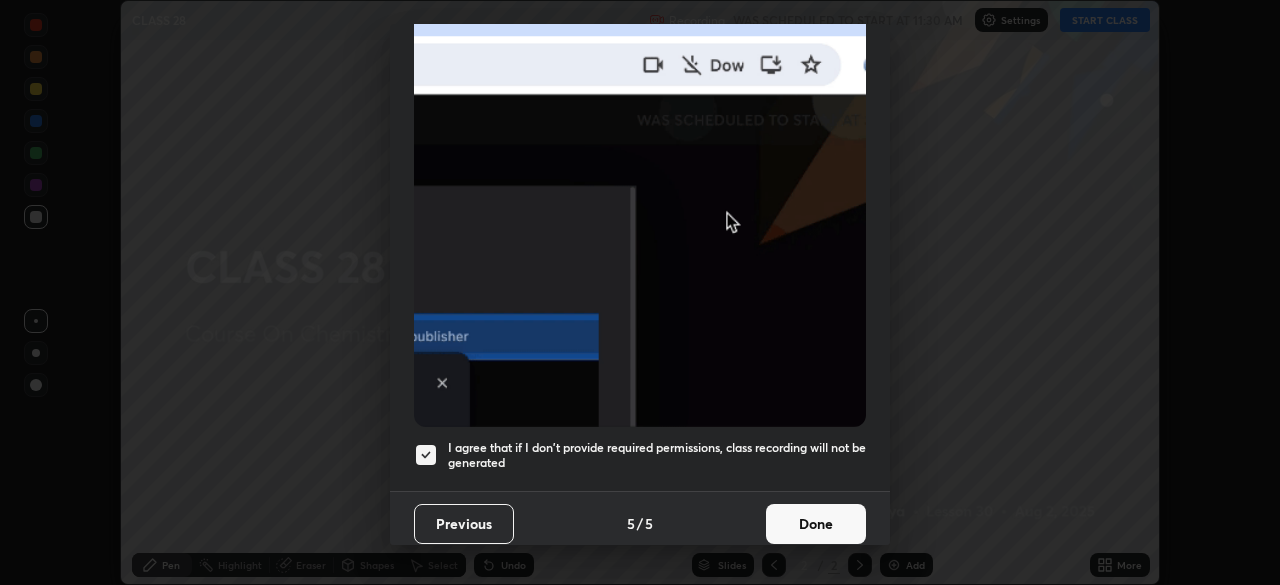 click on "Done" at bounding box center (816, 524) 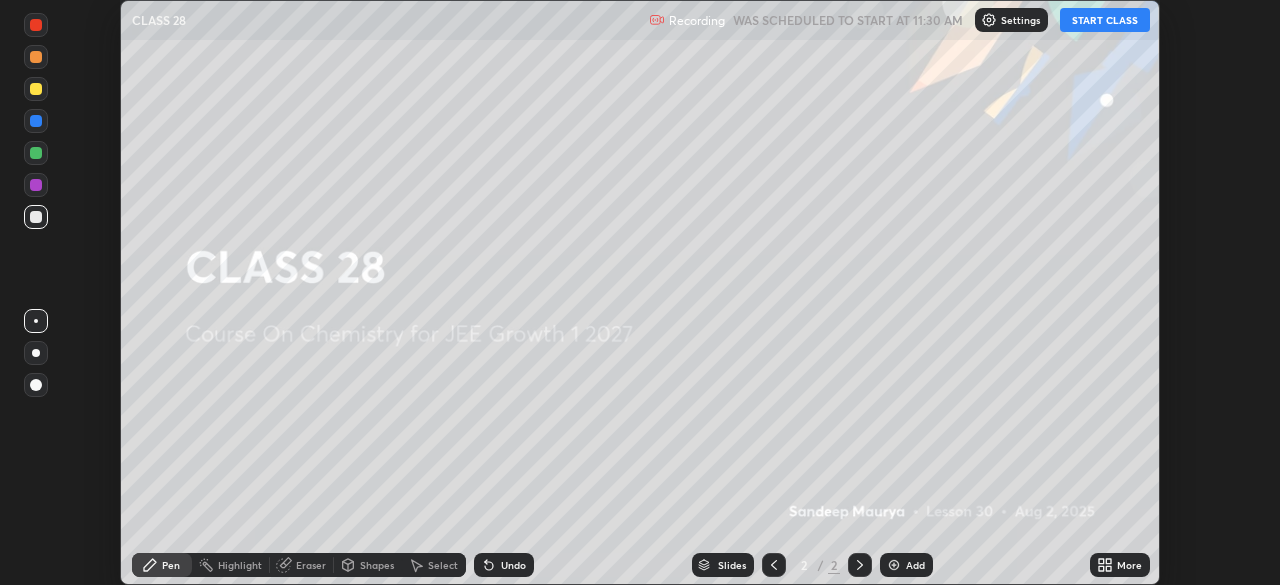 click on "START CLASS" at bounding box center [1105, 20] 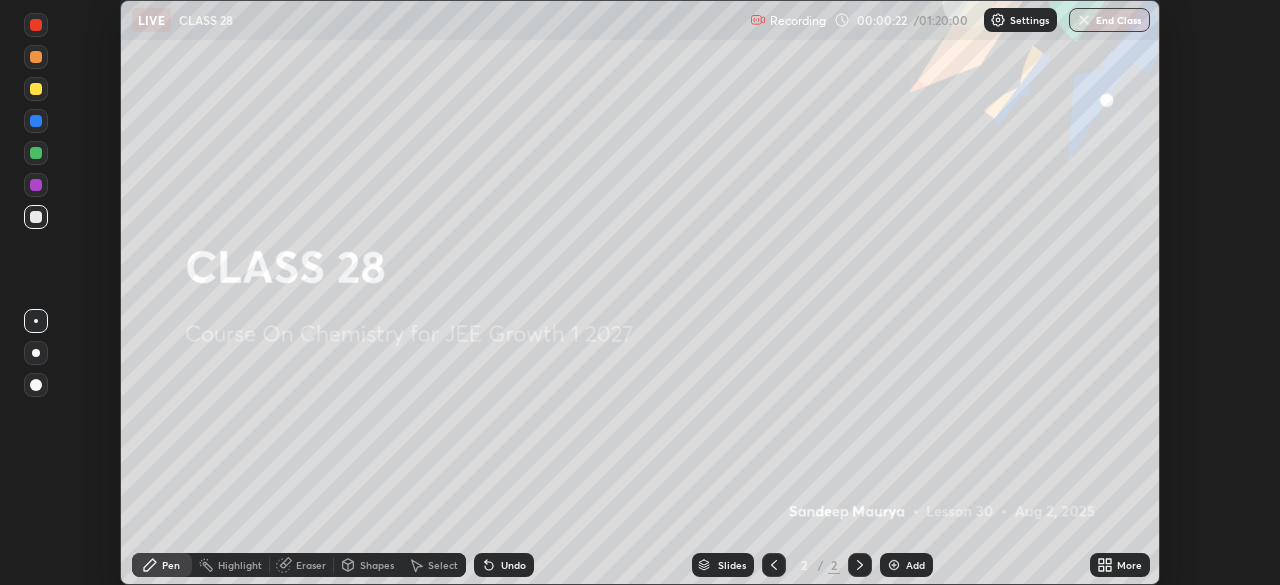 click 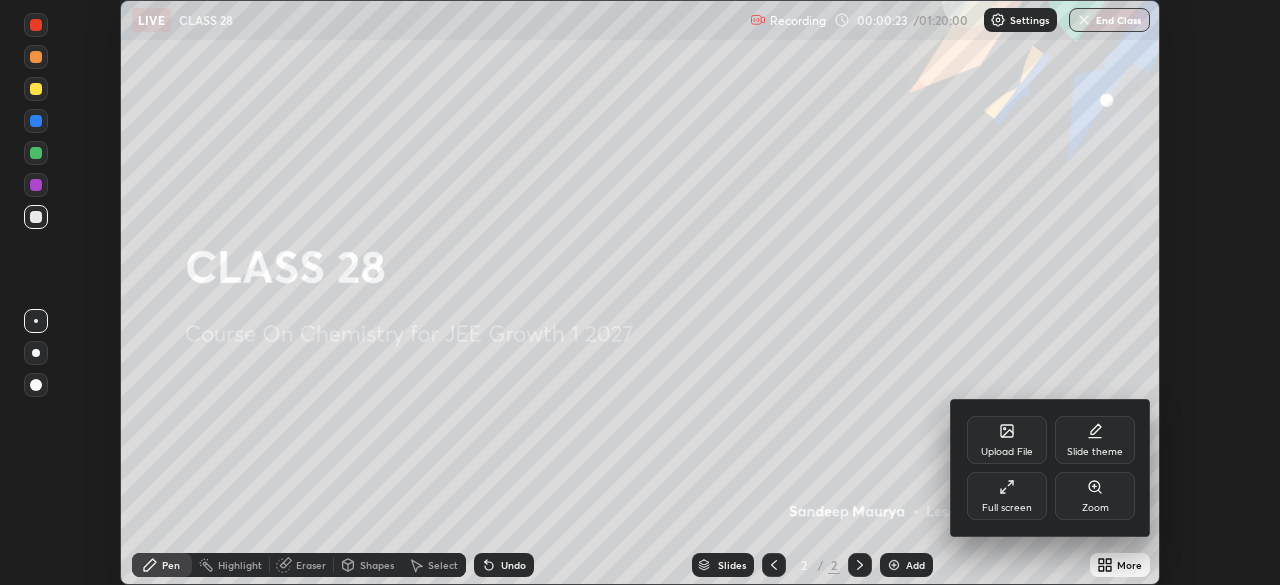 click on "Full screen" at bounding box center [1007, 508] 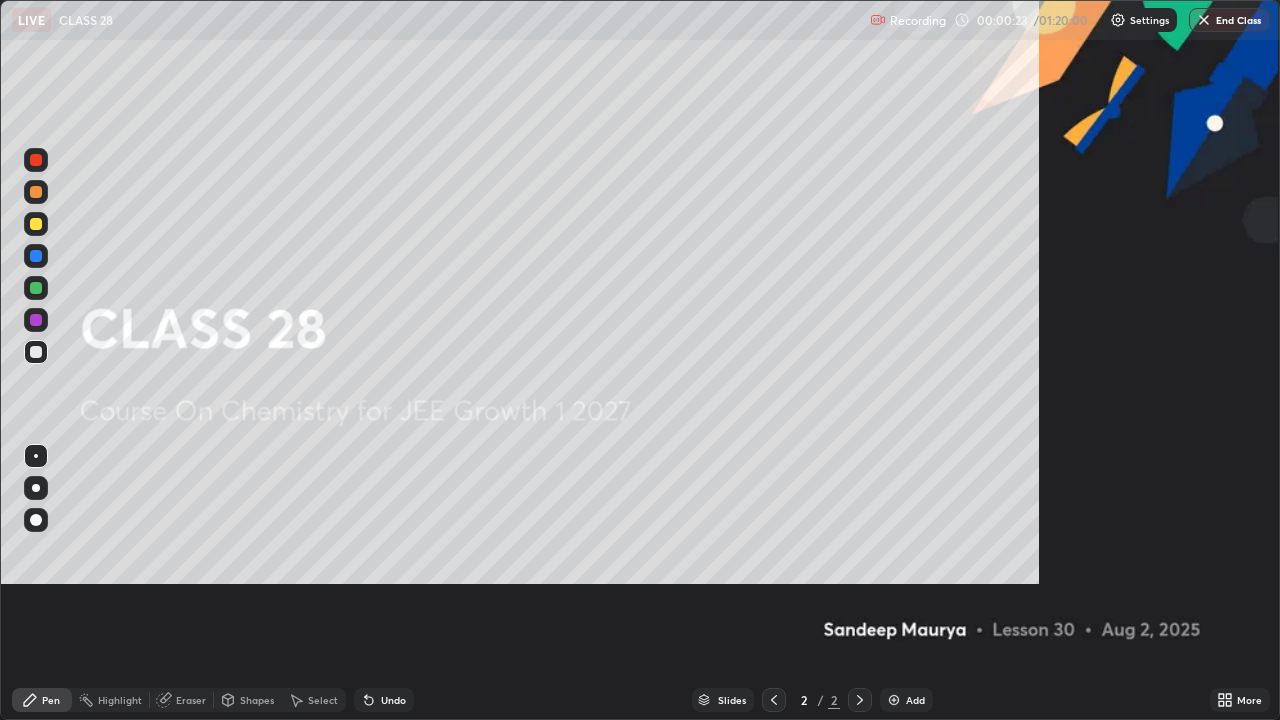 scroll, scrollTop: 99280, scrollLeft: 98720, axis: both 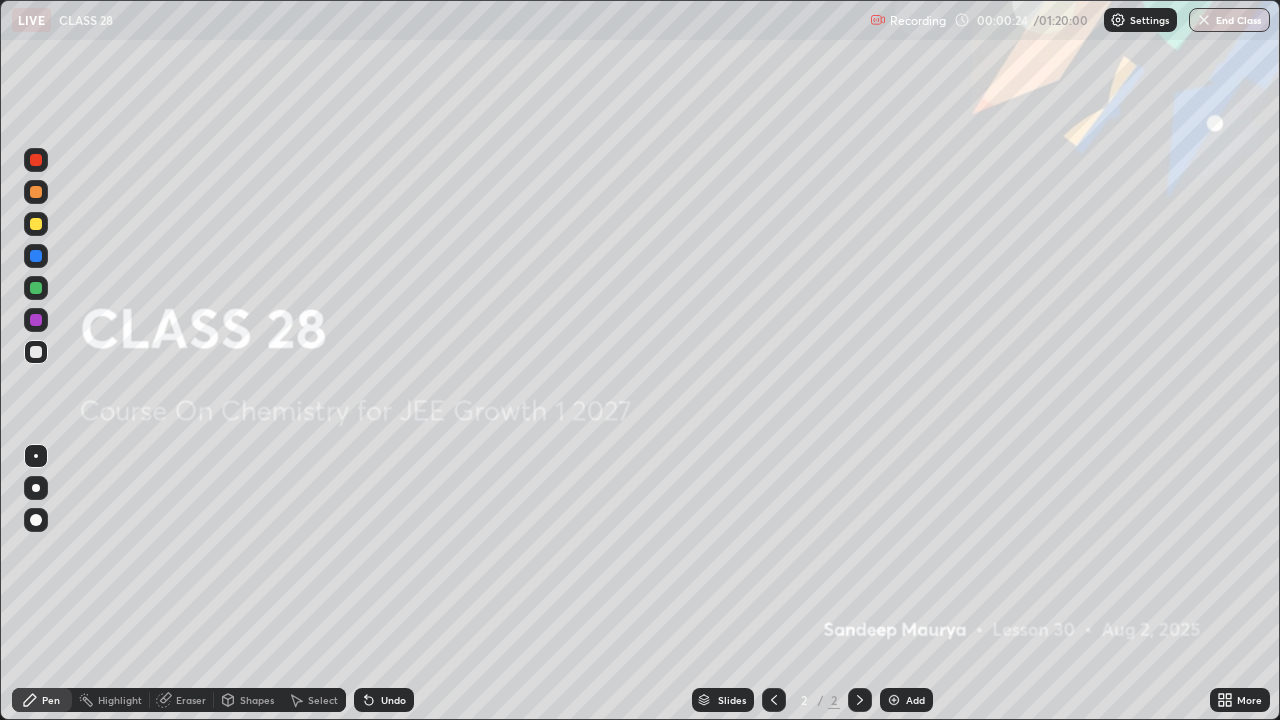 click at bounding box center [894, 700] 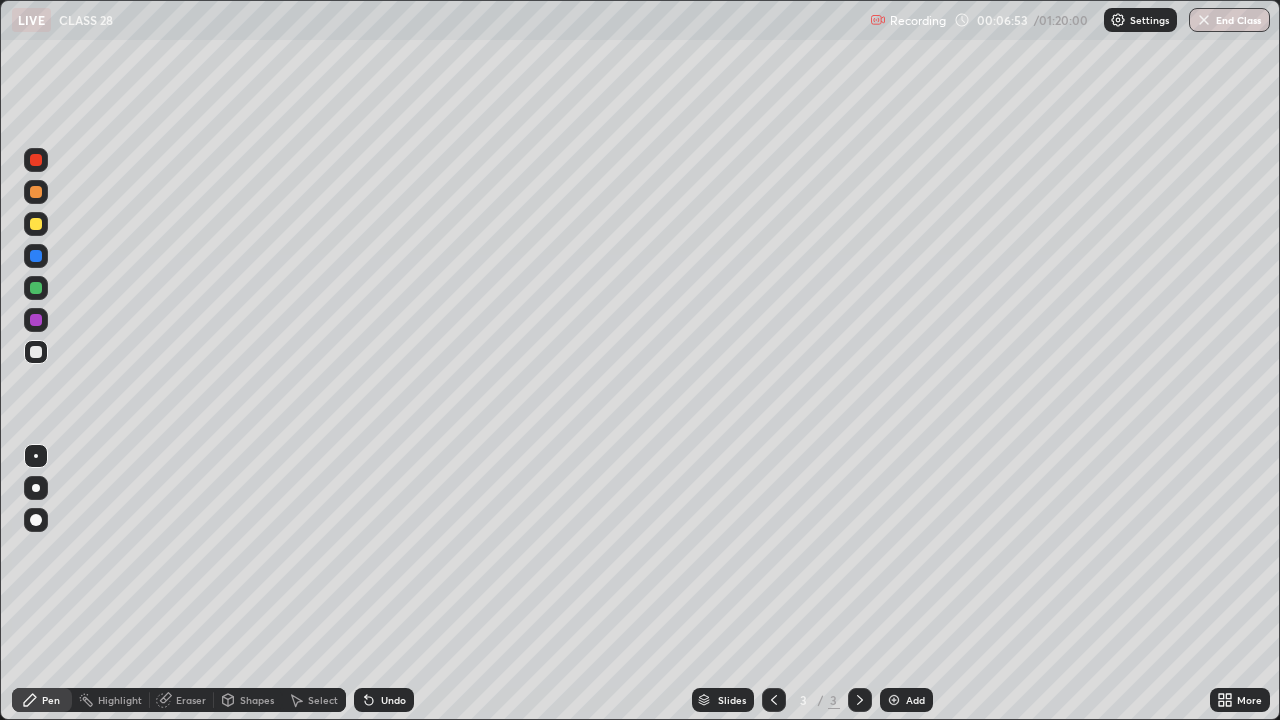 click at bounding box center [36, 224] 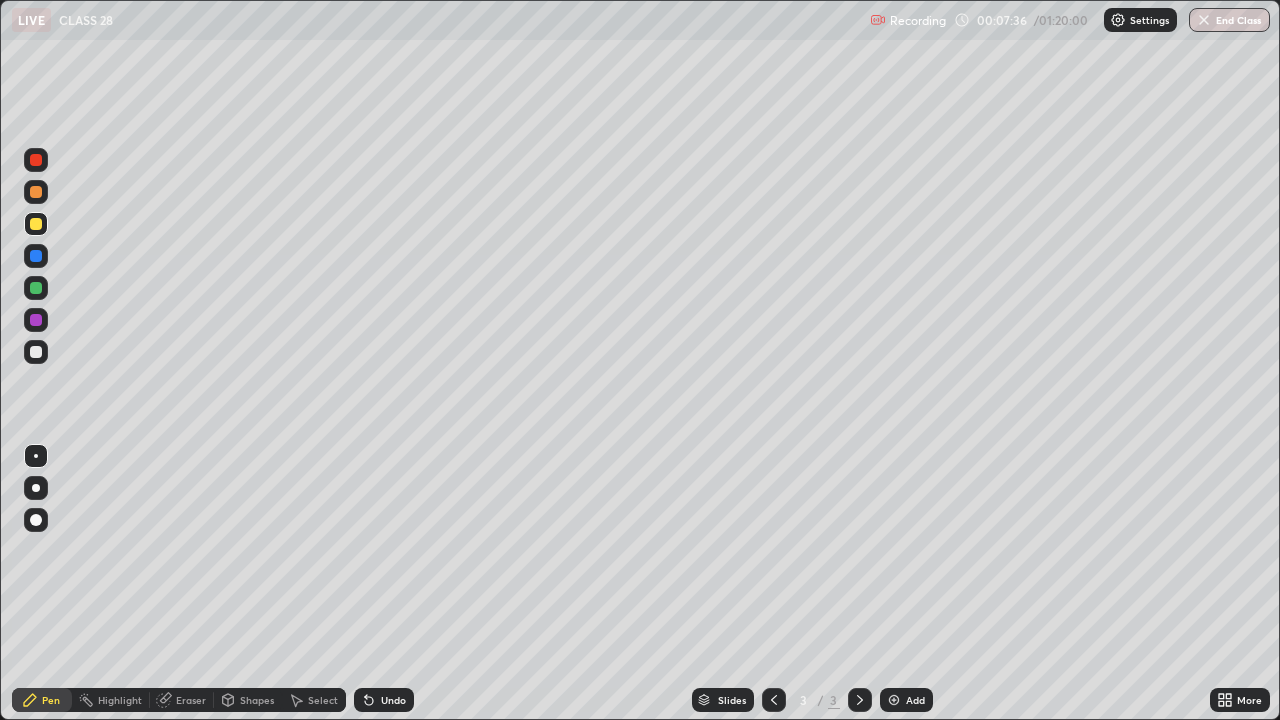 click at bounding box center (36, 352) 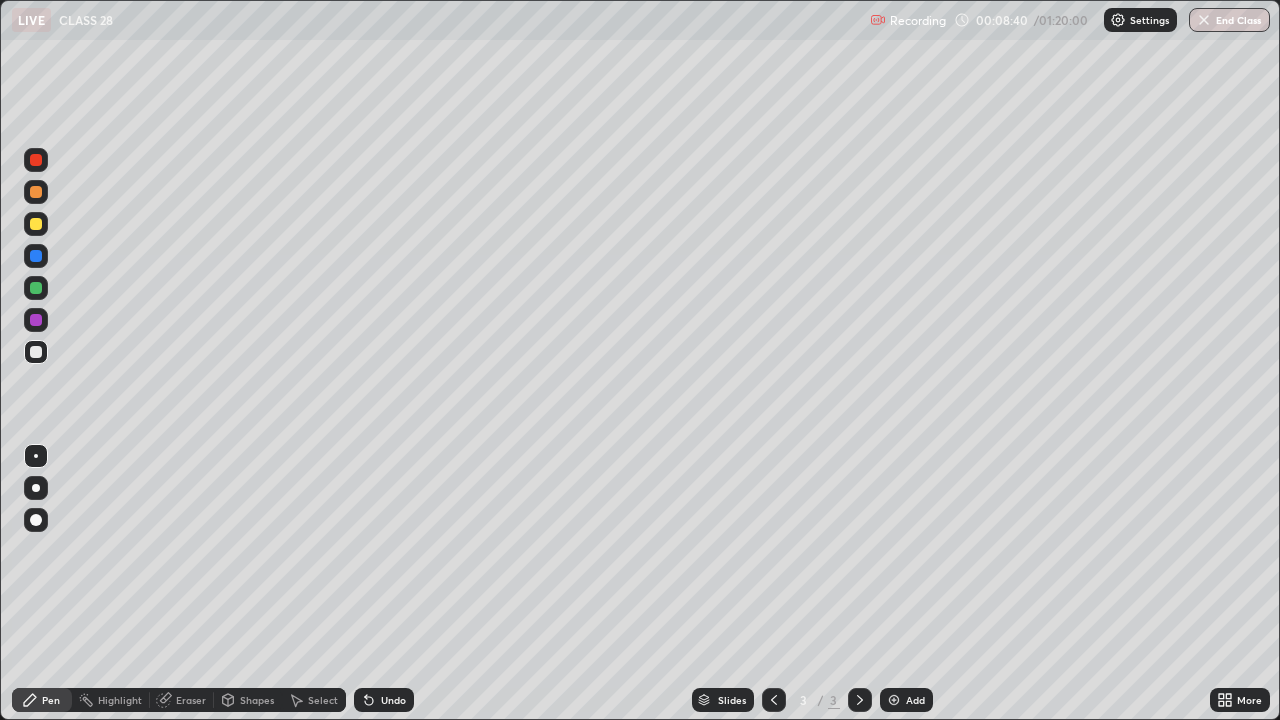 click at bounding box center (36, 320) 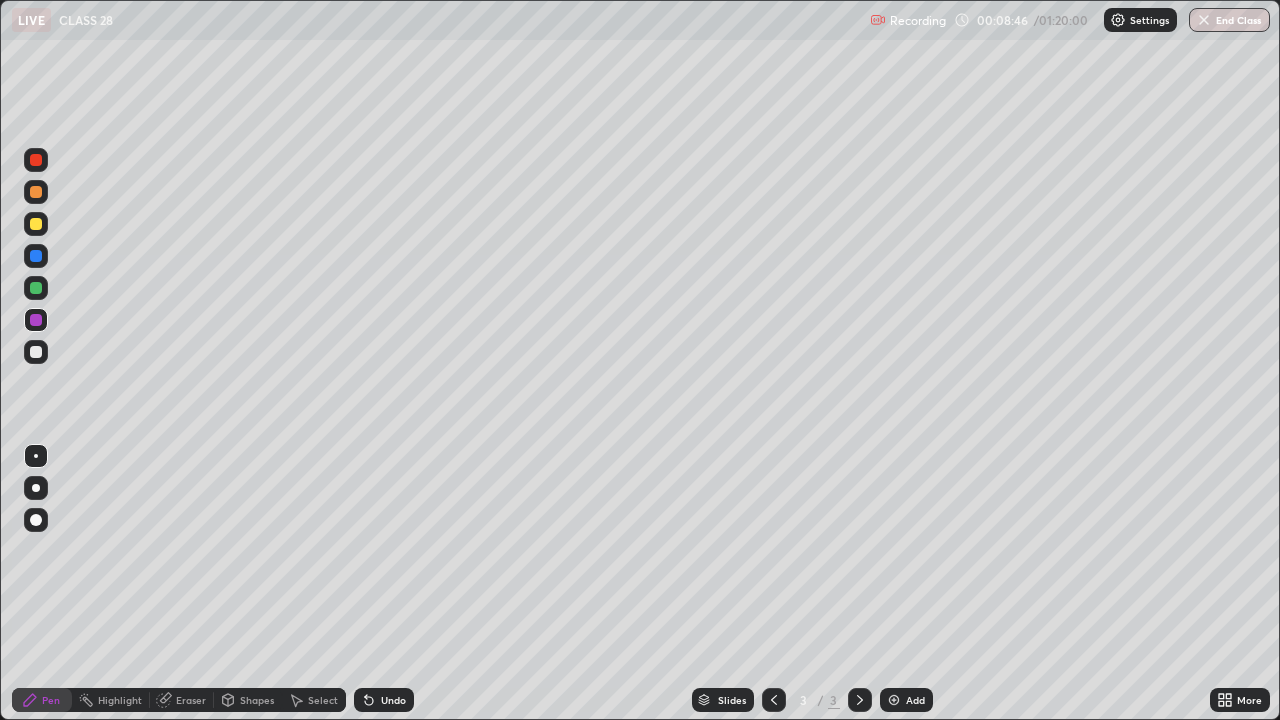 click at bounding box center [894, 700] 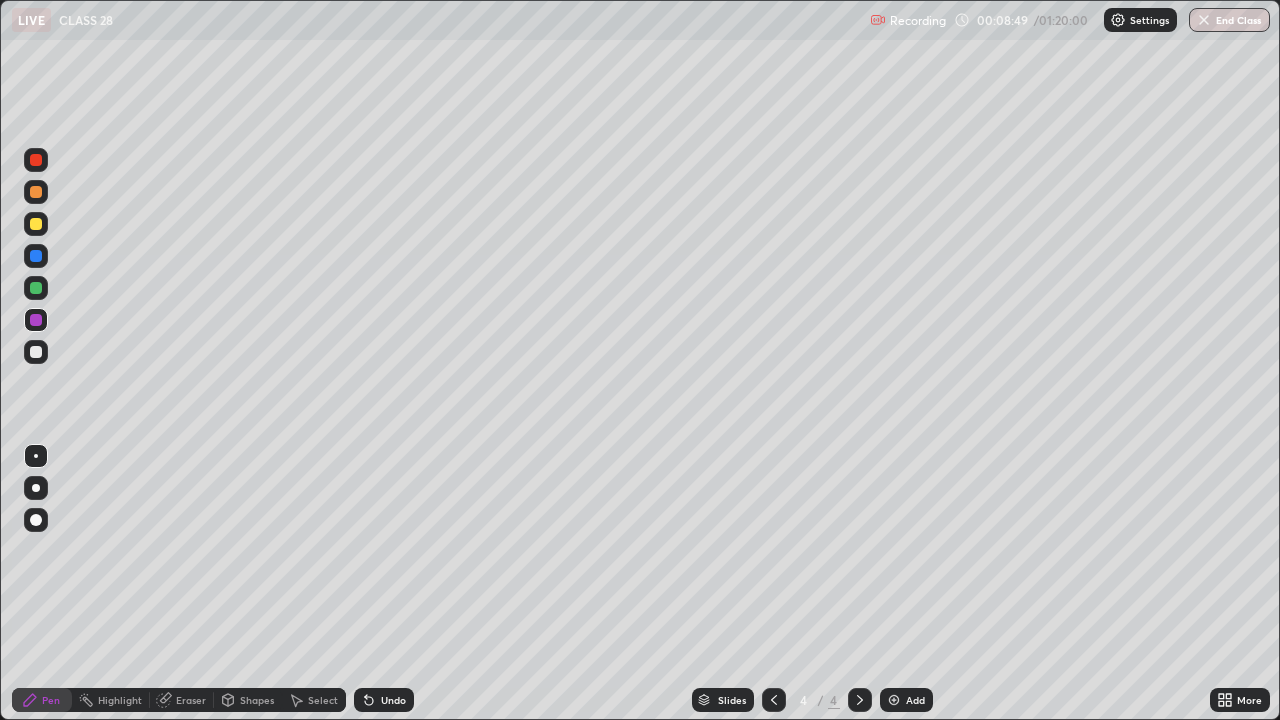 click at bounding box center (36, 192) 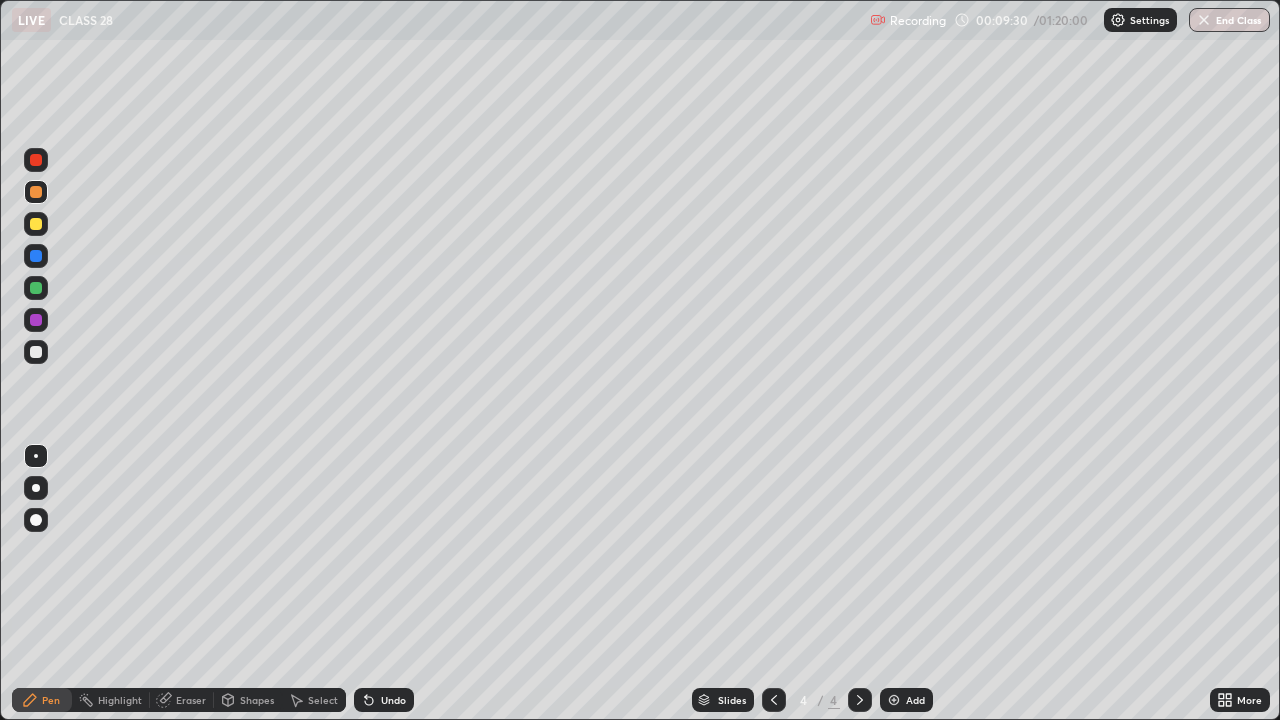 click at bounding box center (36, 224) 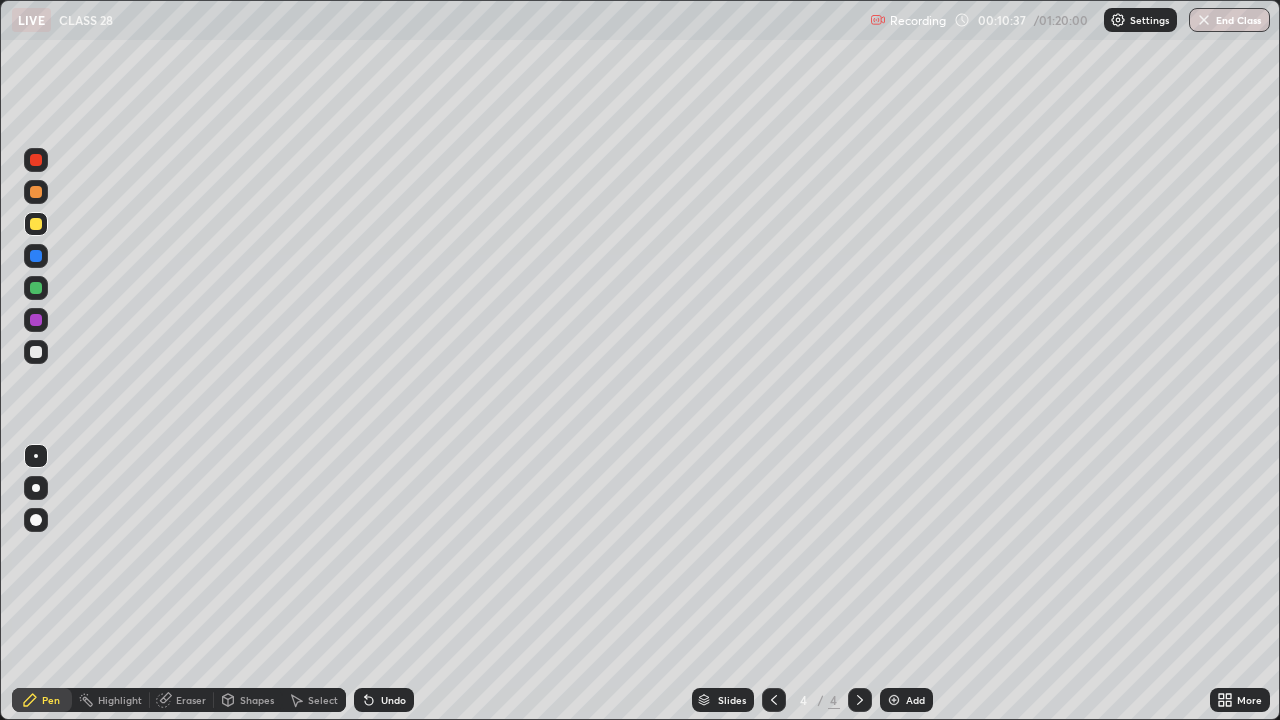 click 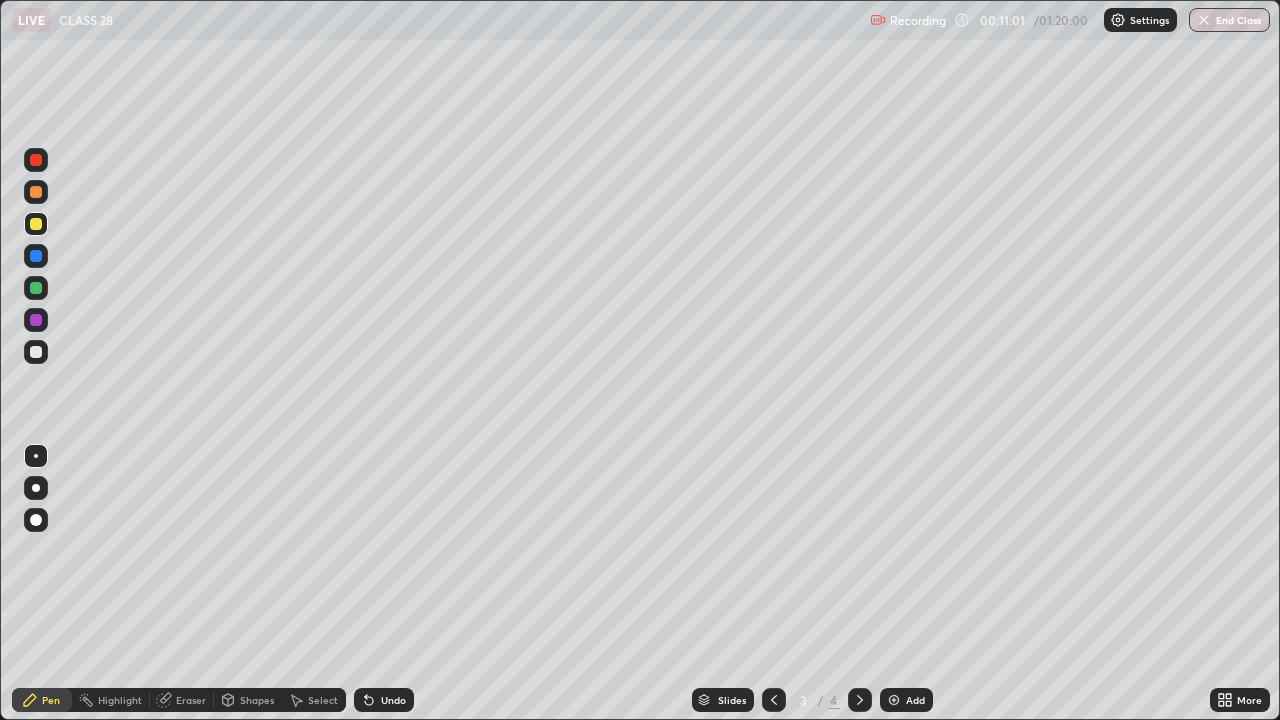 click on "Undo" at bounding box center (384, 700) 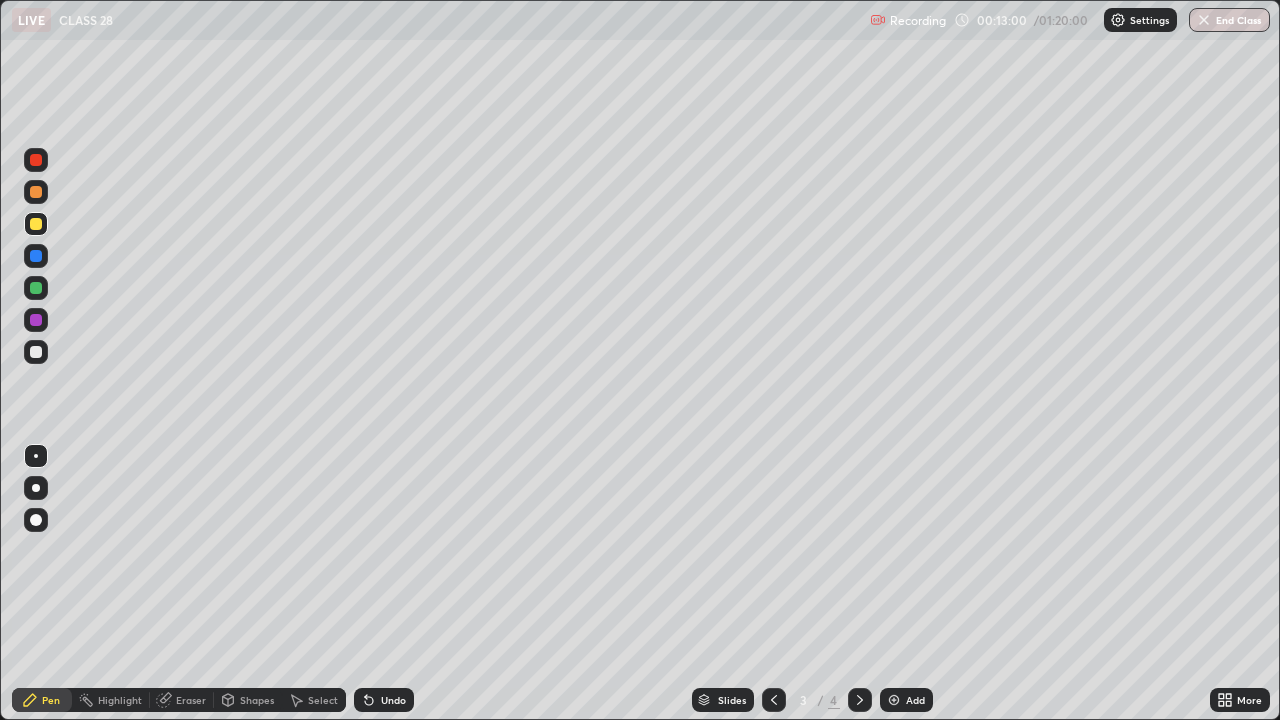 click at bounding box center [36, 288] 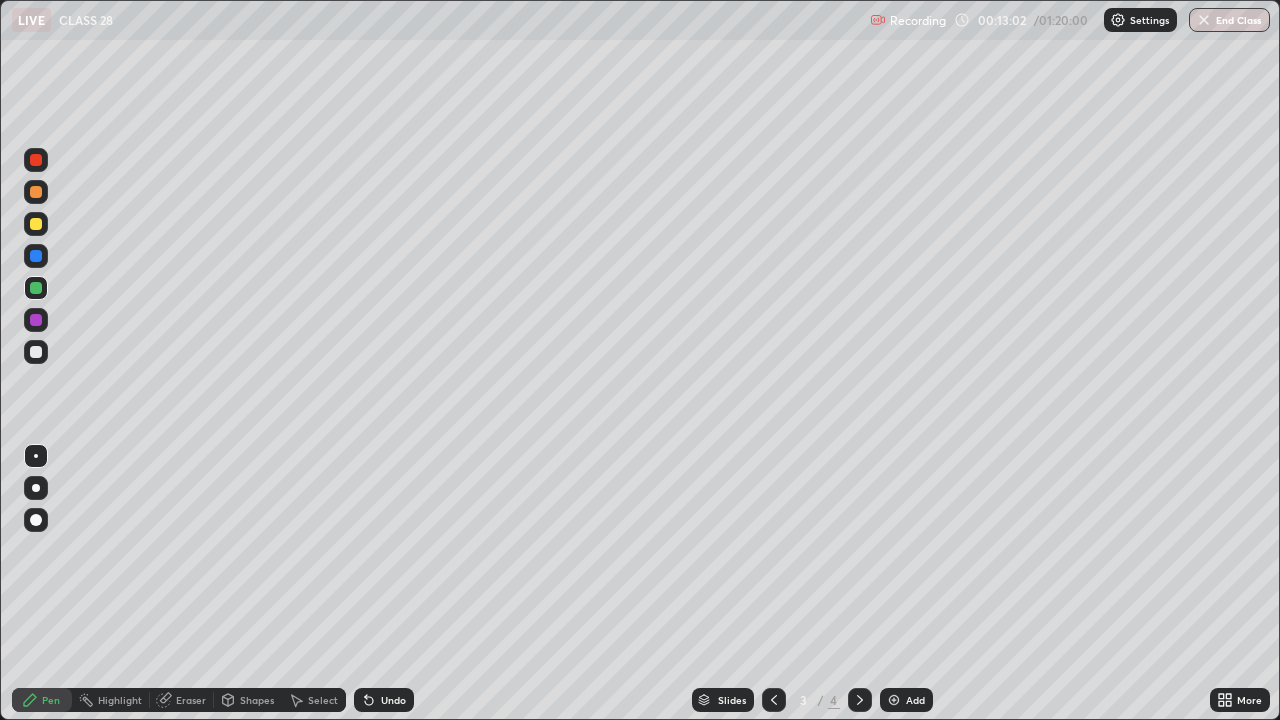 click at bounding box center (894, 700) 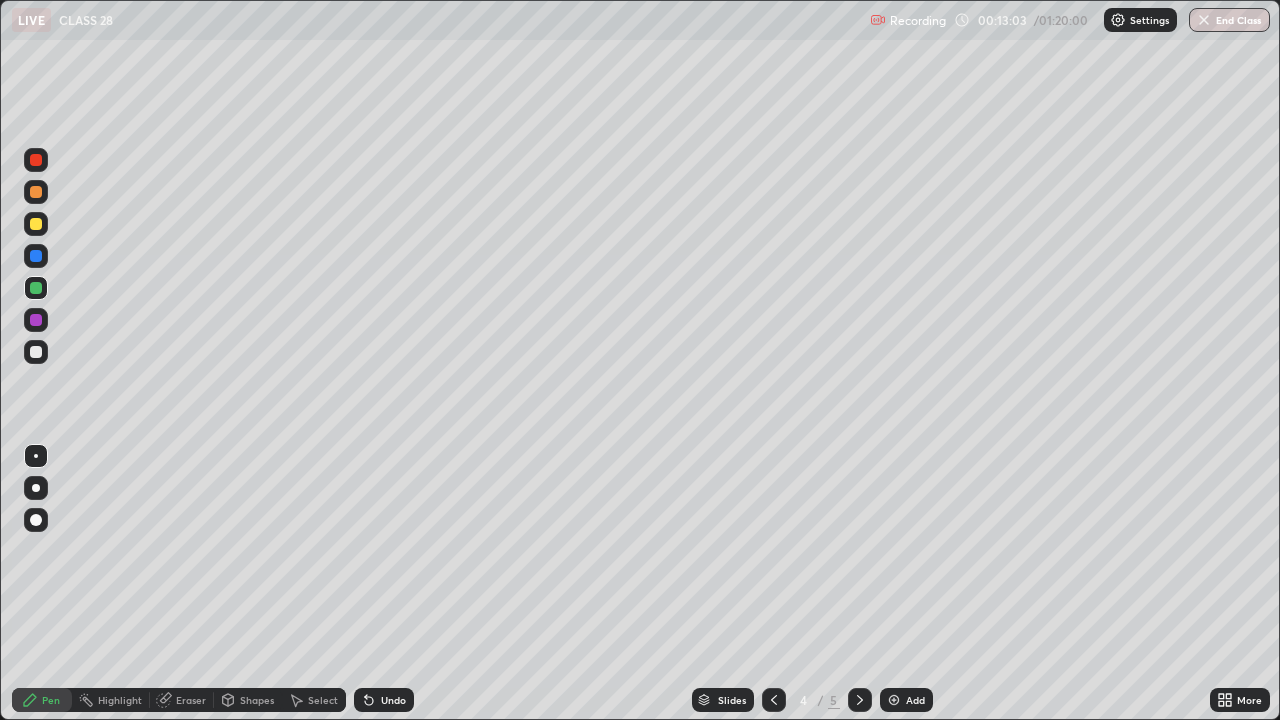 click 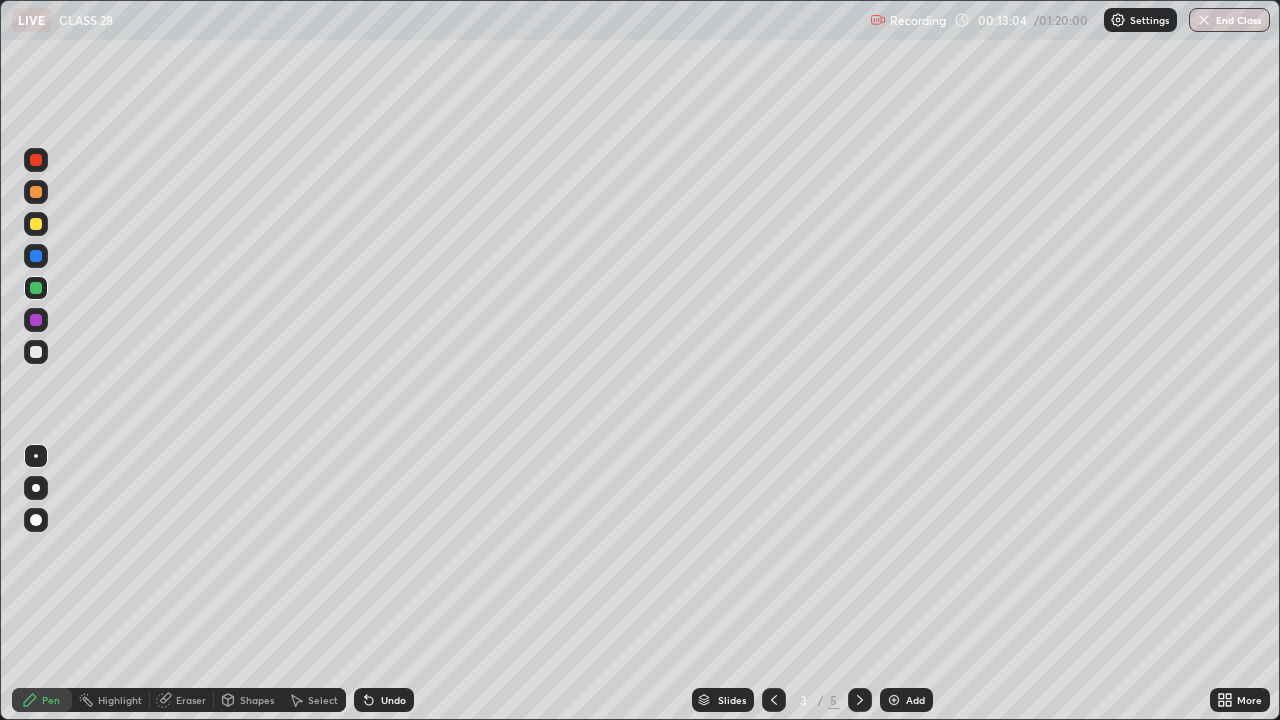 click at bounding box center (860, 700) 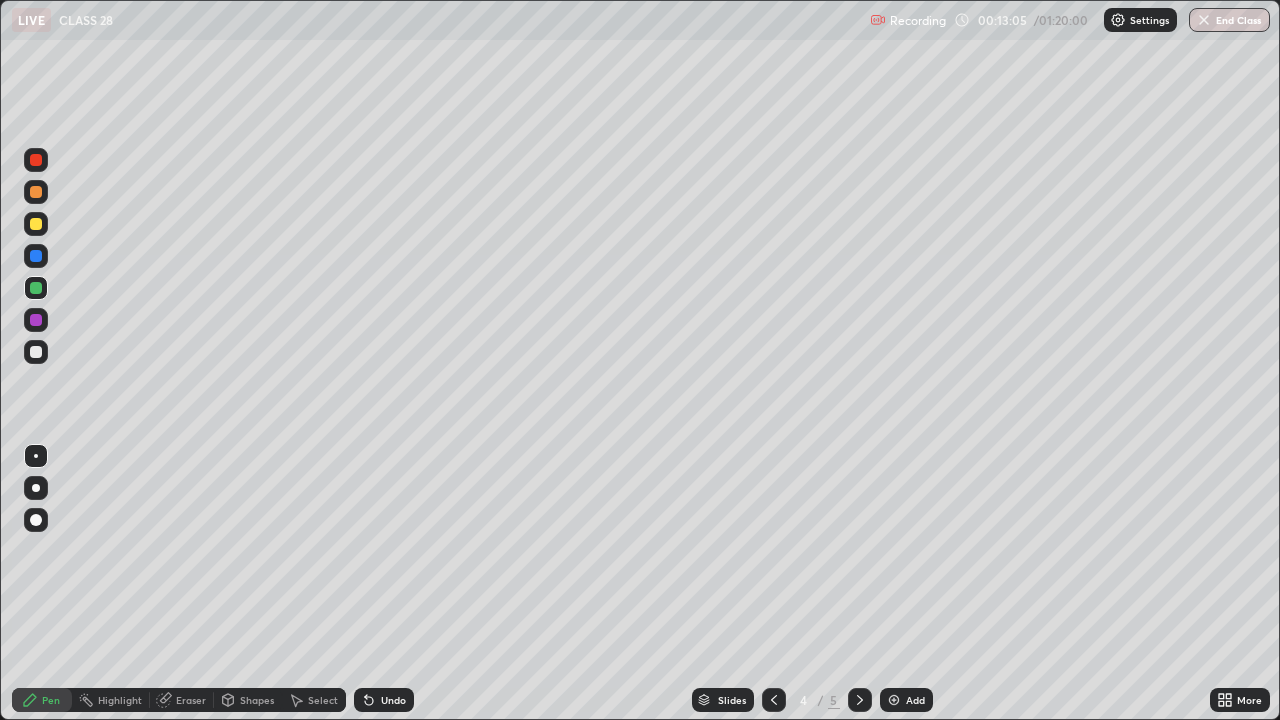 click 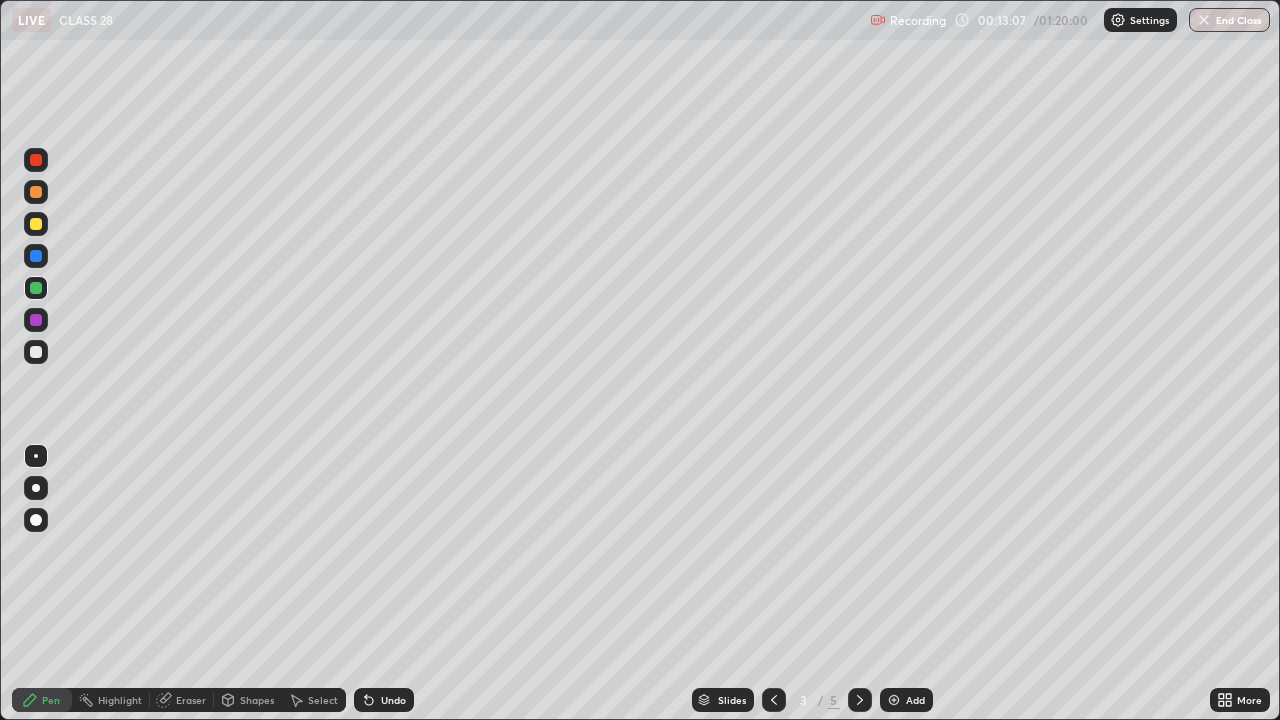 click 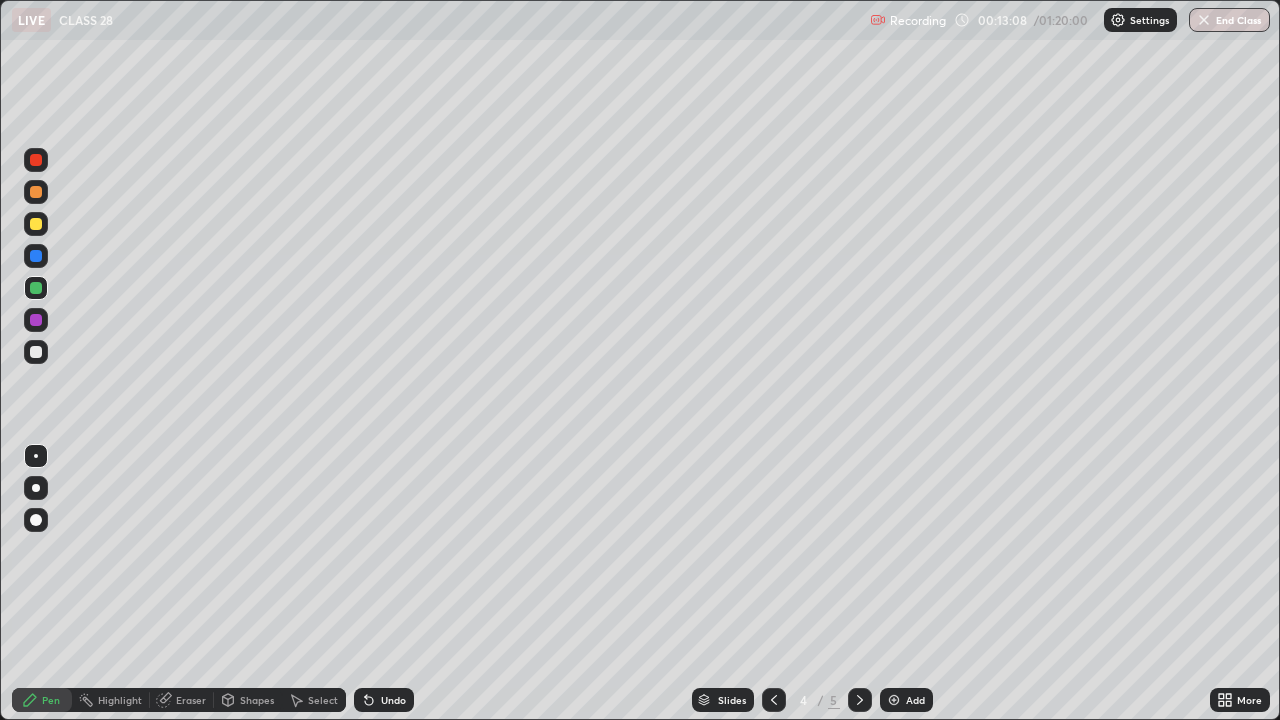 click 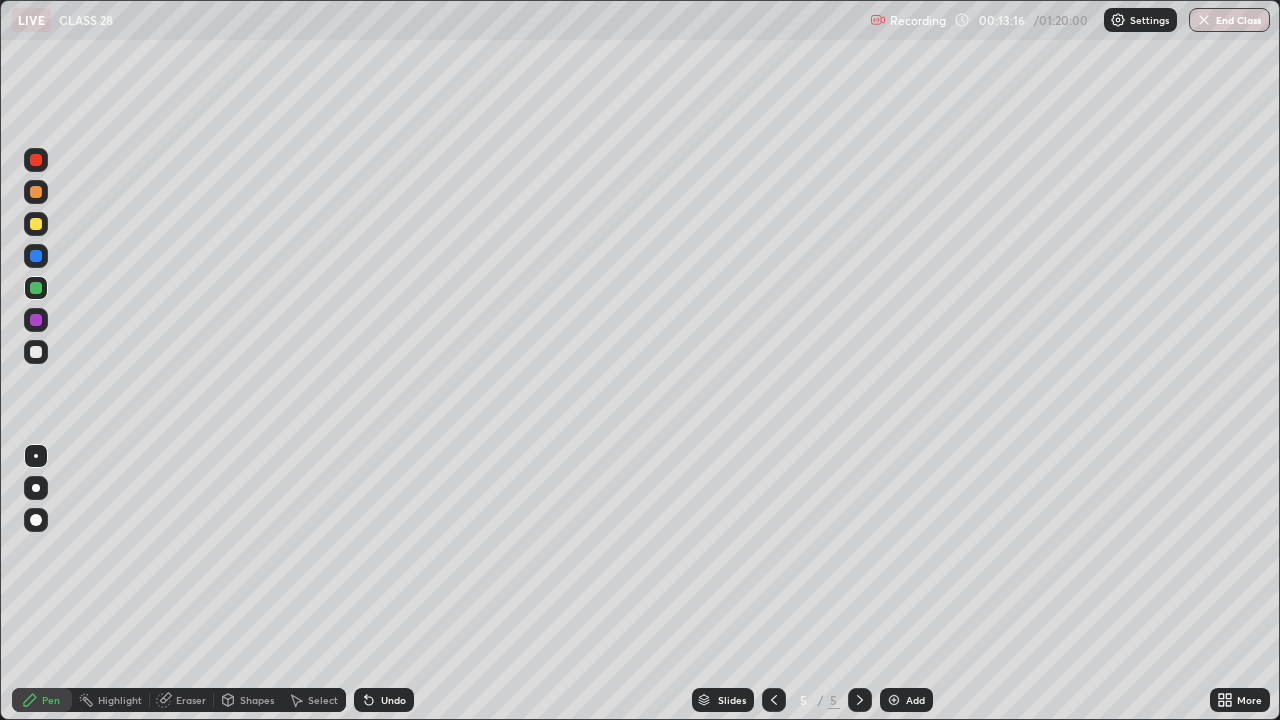 click at bounding box center (36, 224) 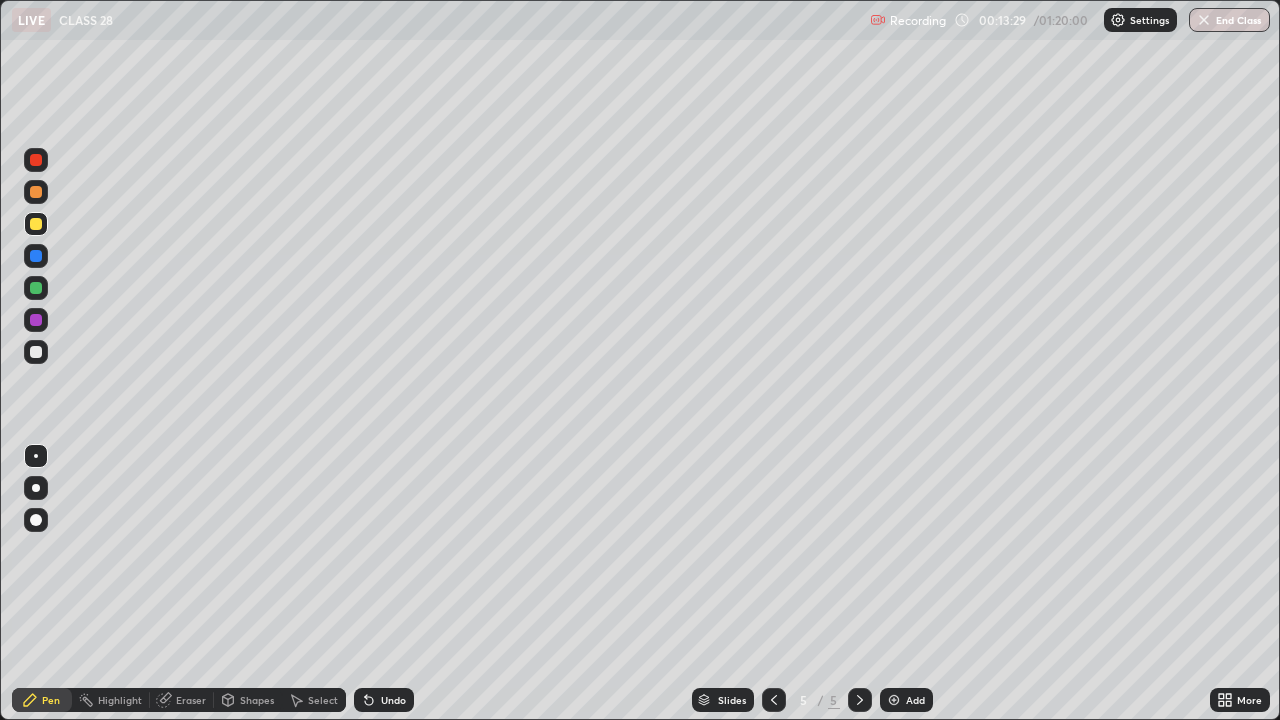 click at bounding box center (894, 700) 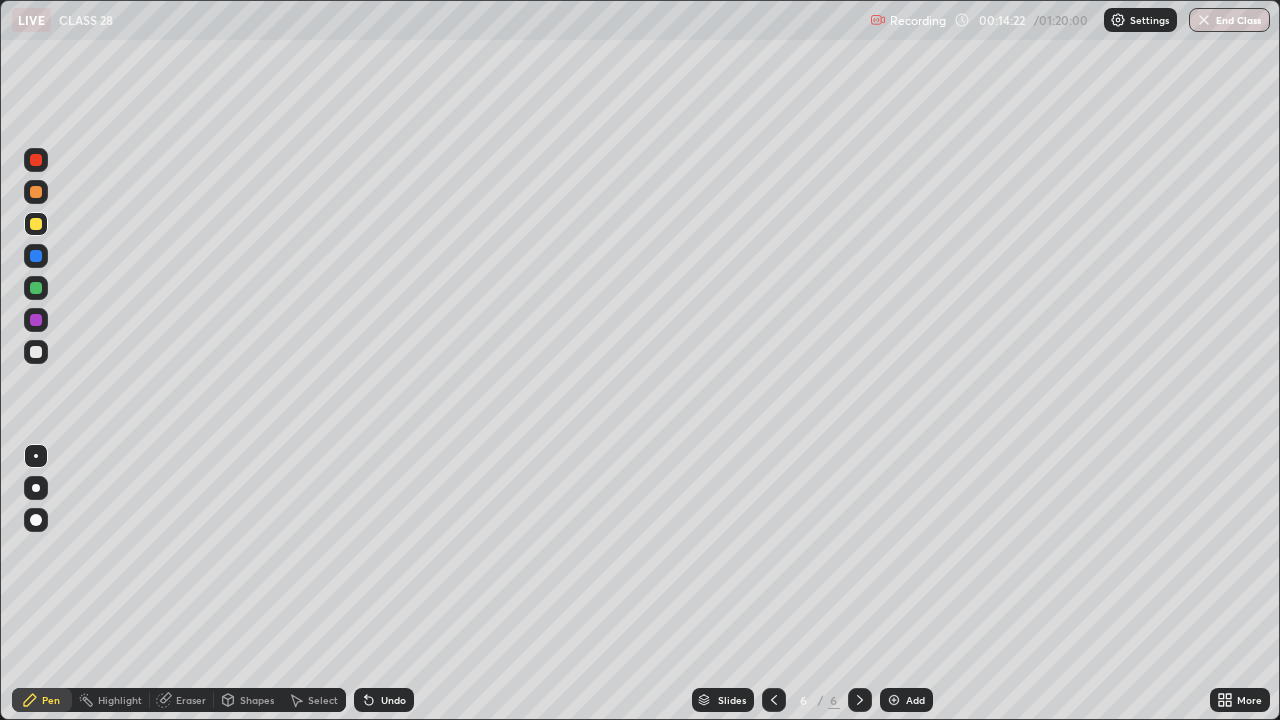 click 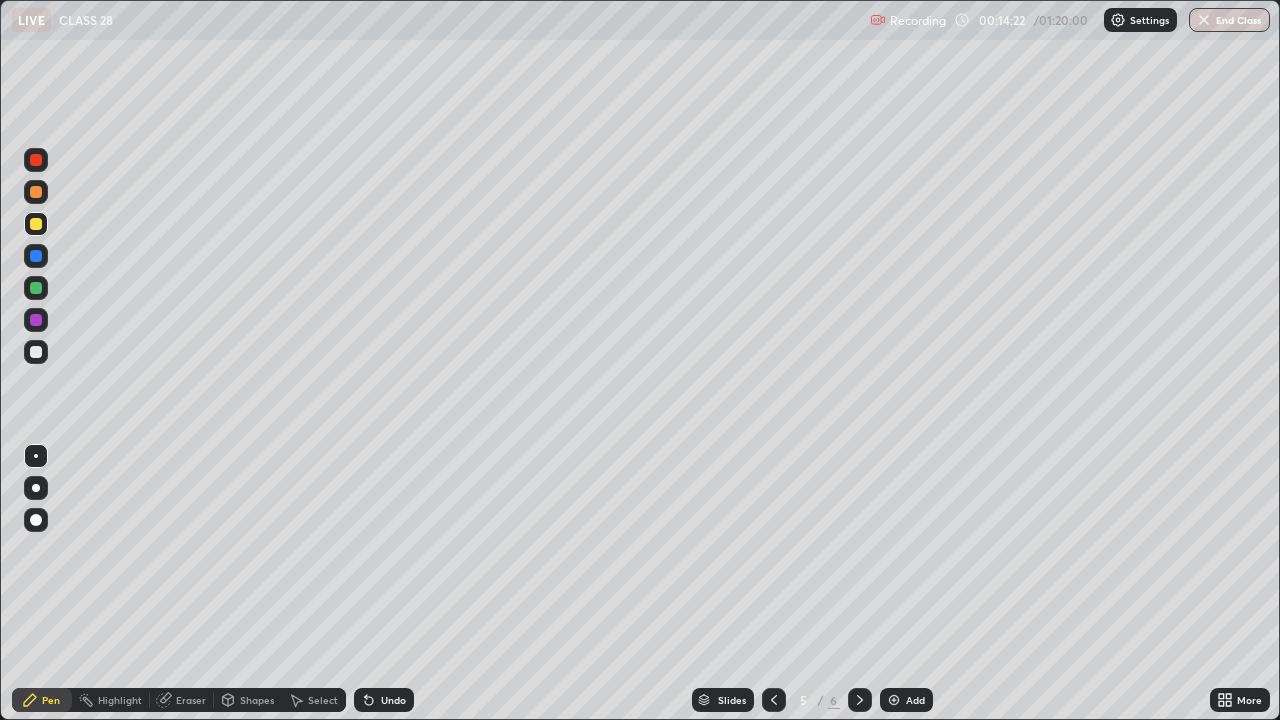 click 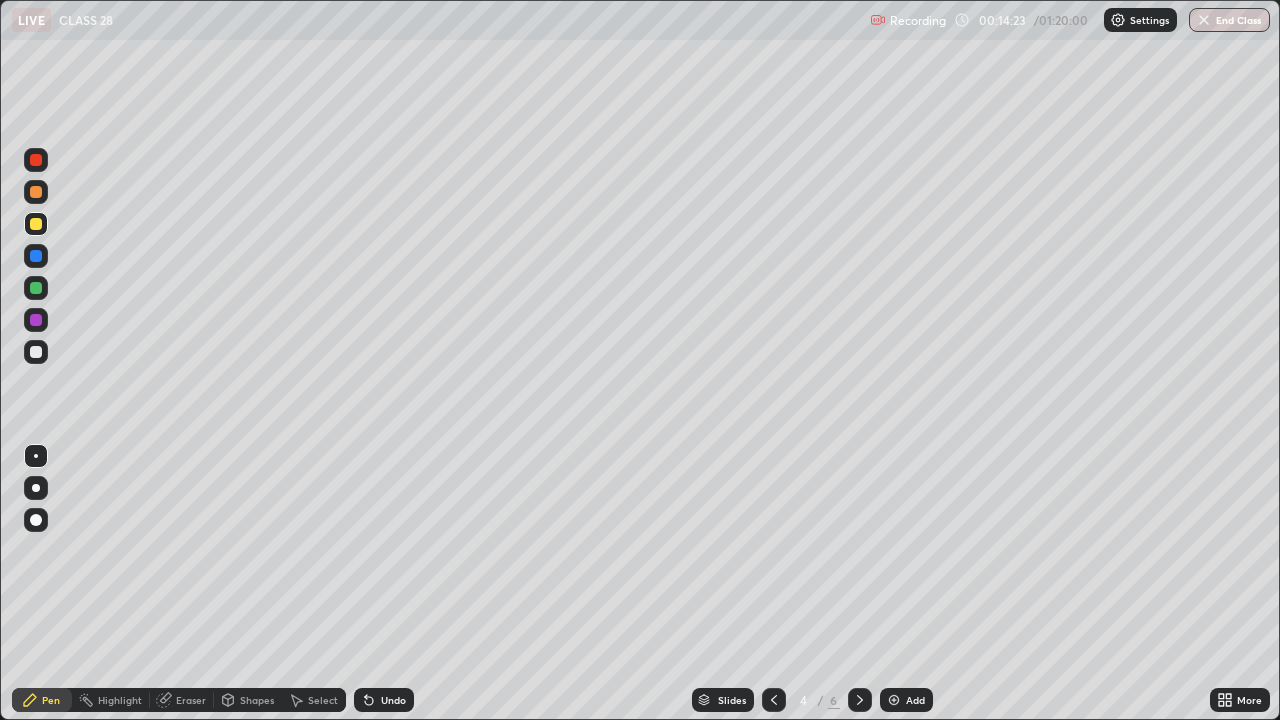 click on "Slides" at bounding box center (723, 700) 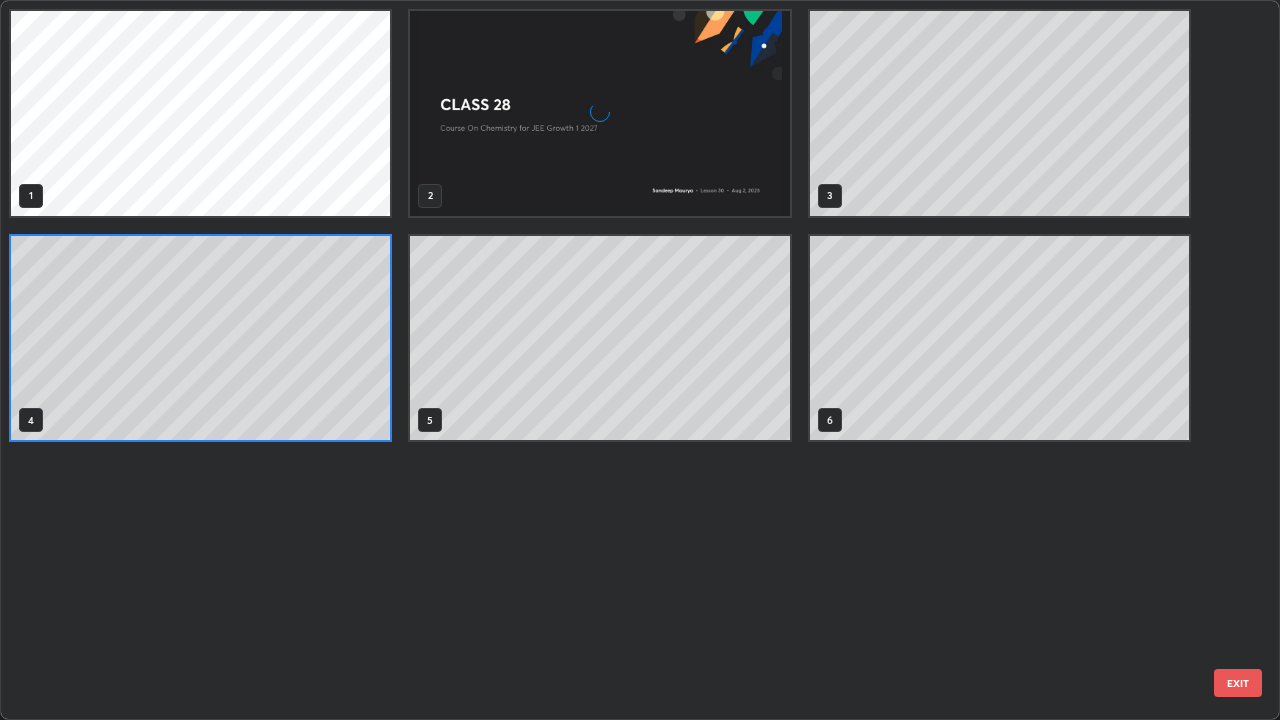 scroll, scrollTop: 7, scrollLeft: 11, axis: both 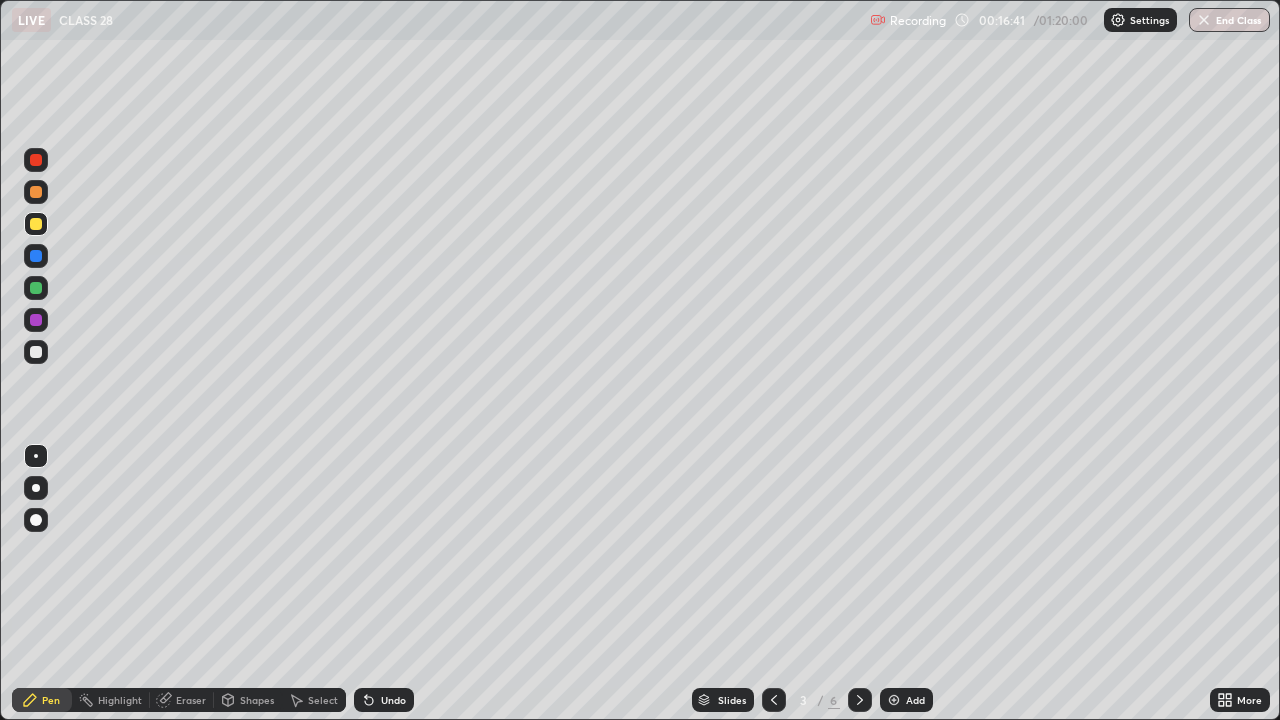 click at bounding box center (860, 700) 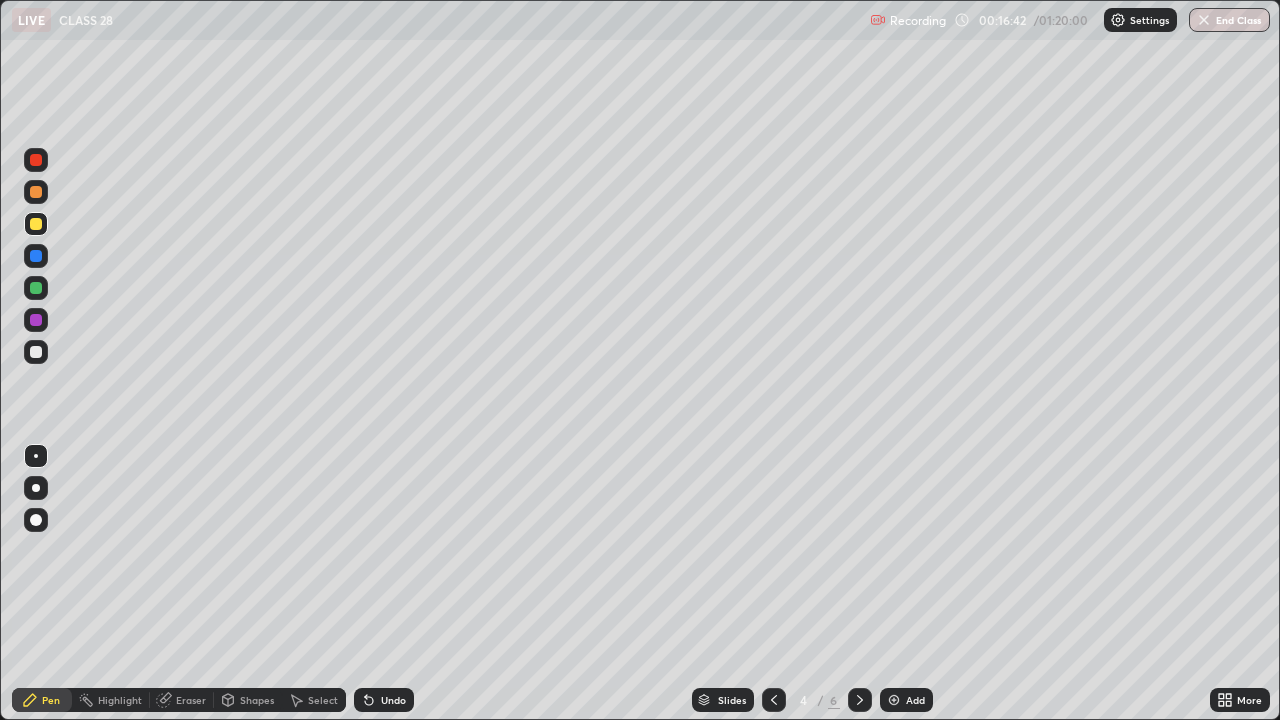 click 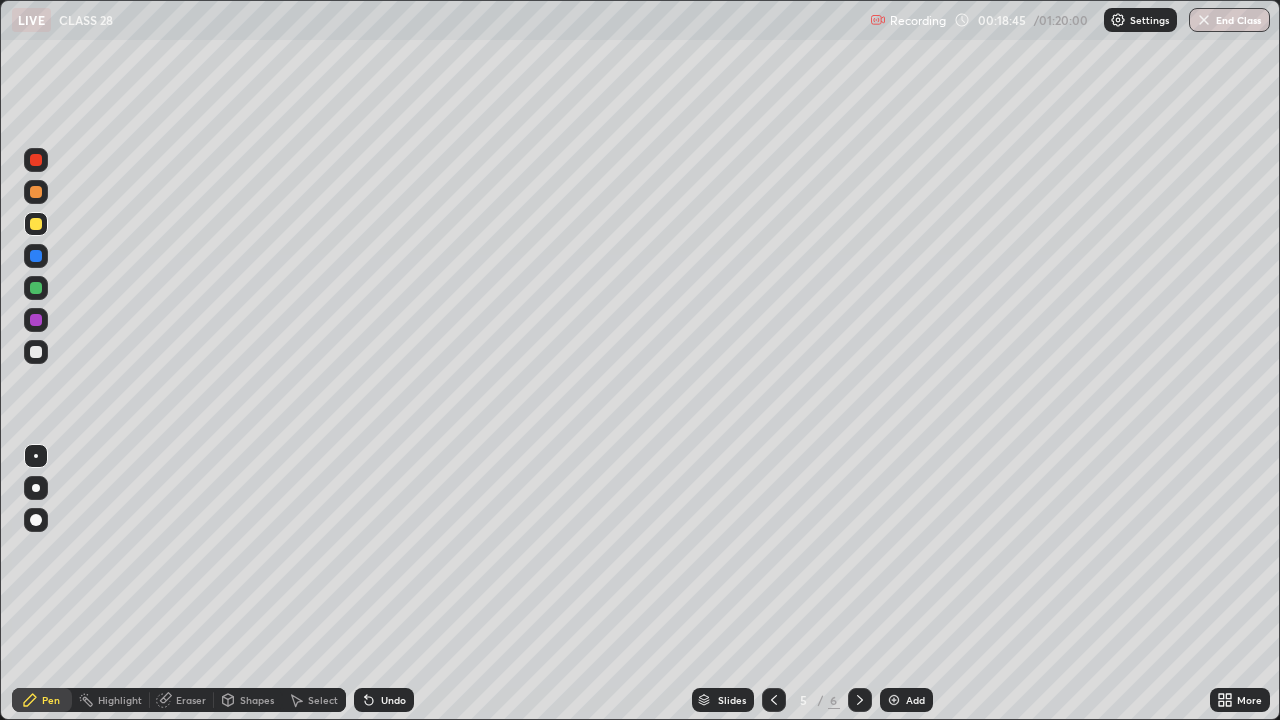 click at bounding box center [860, 700] 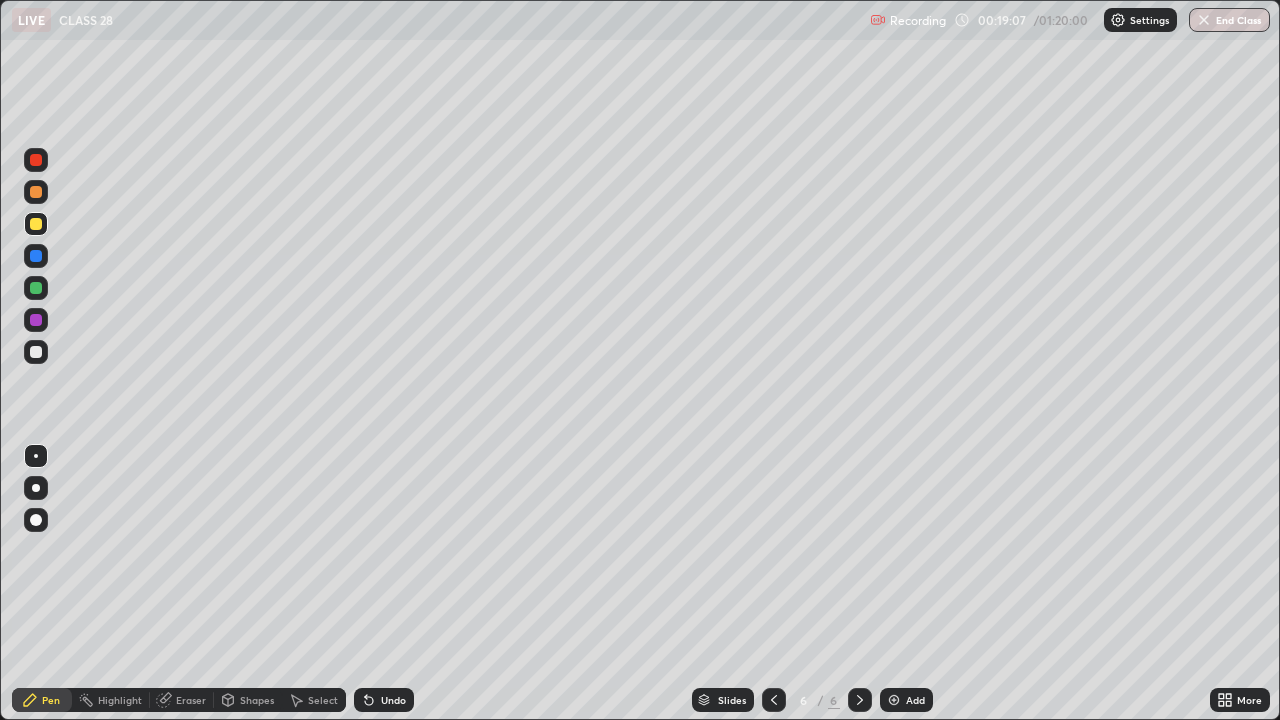 click 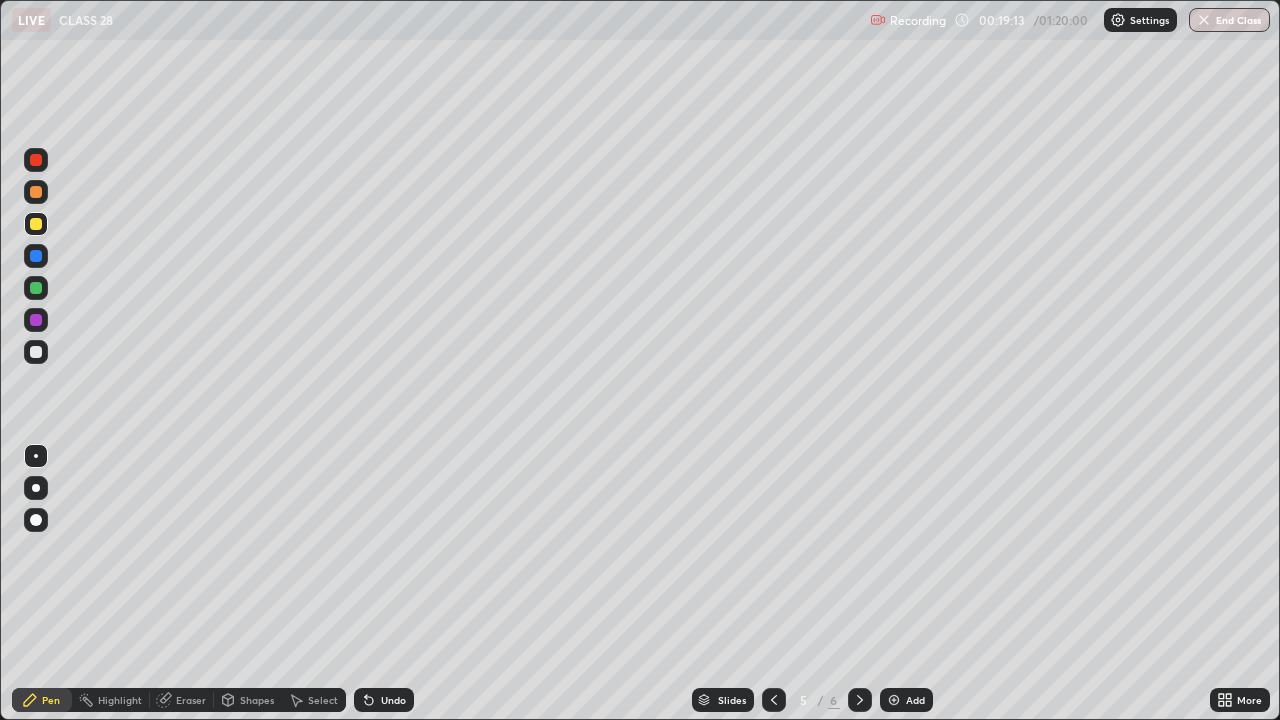 click 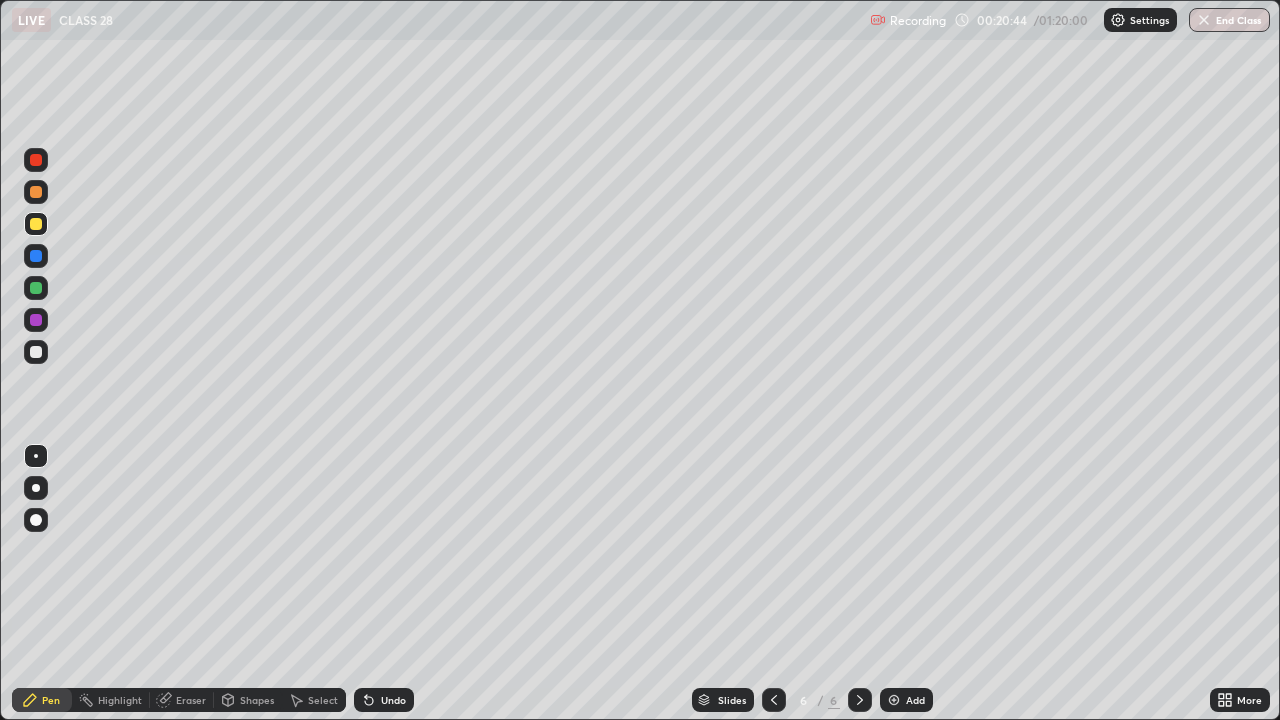 click at bounding box center (894, 700) 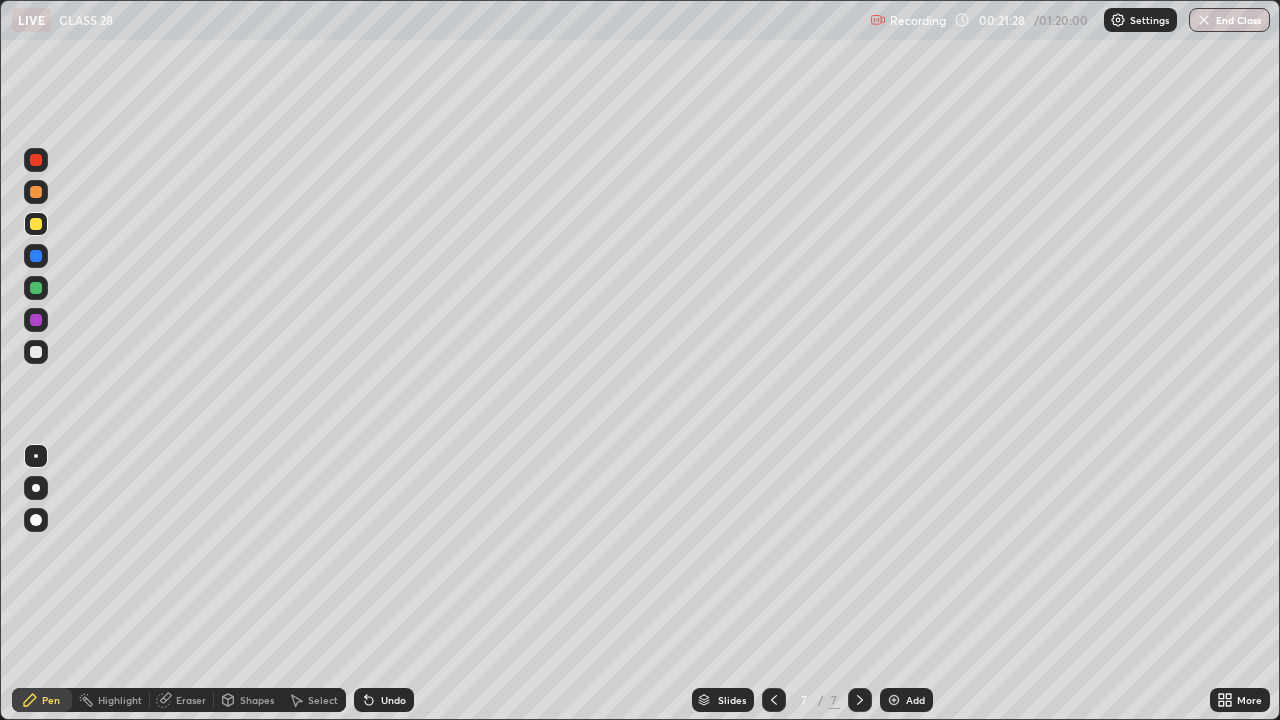 click at bounding box center (36, 288) 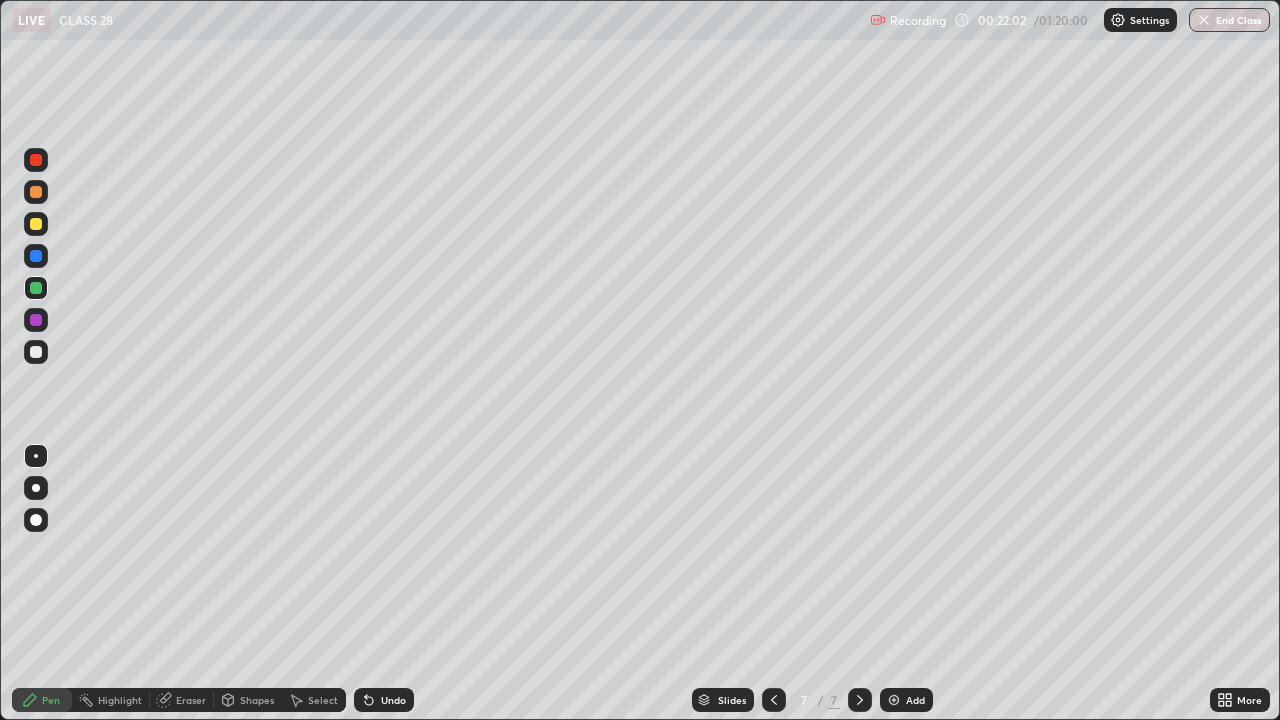 click at bounding box center (36, 352) 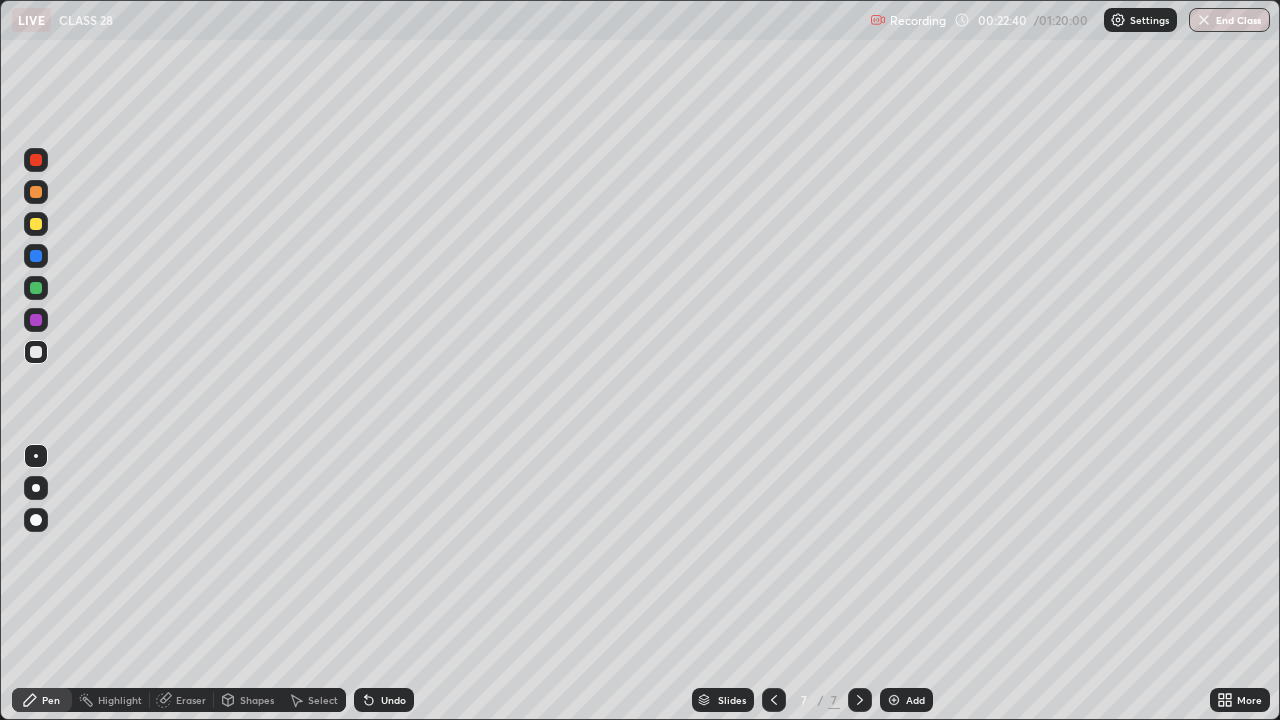 click at bounding box center (36, 320) 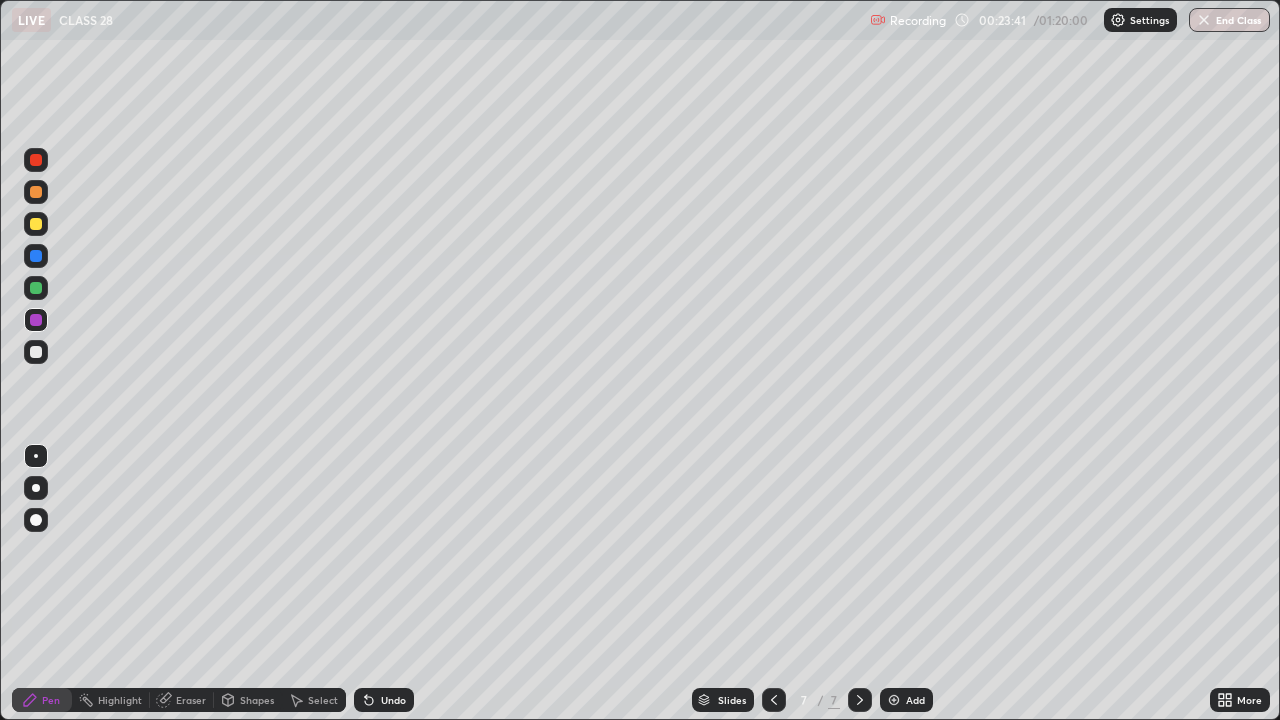 click at bounding box center [36, 352] 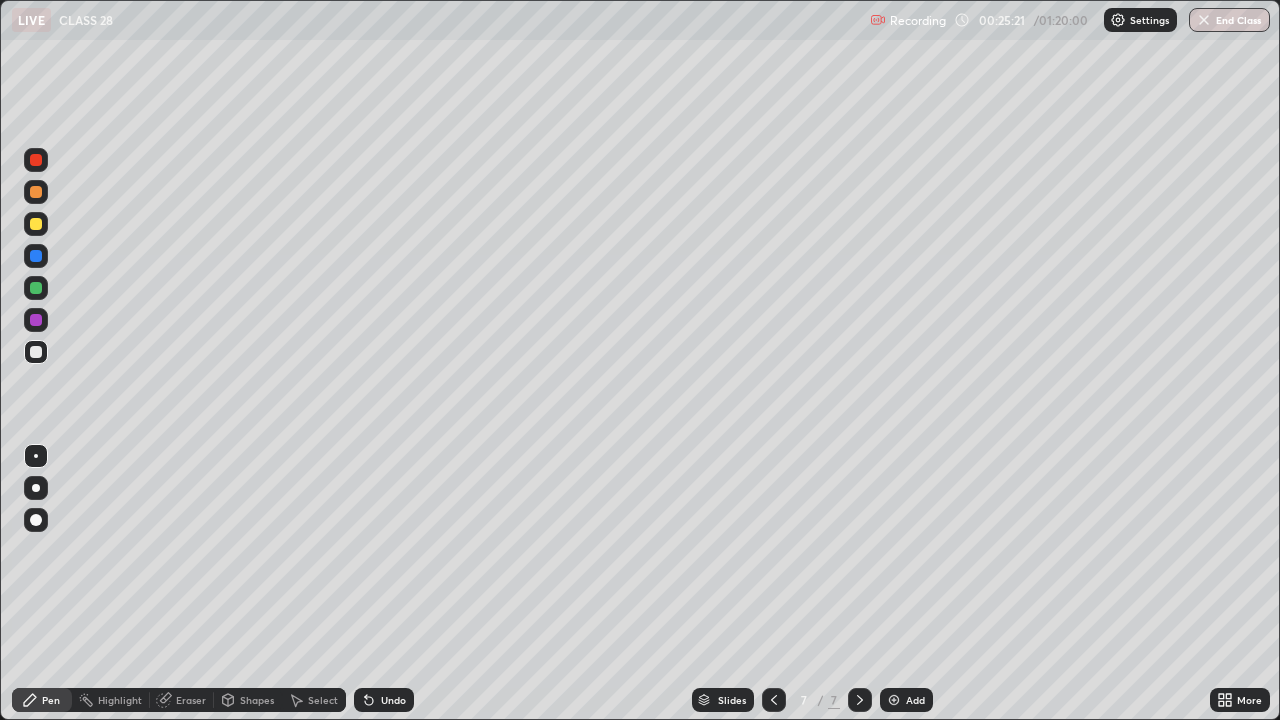 click at bounding box center (36, 224) 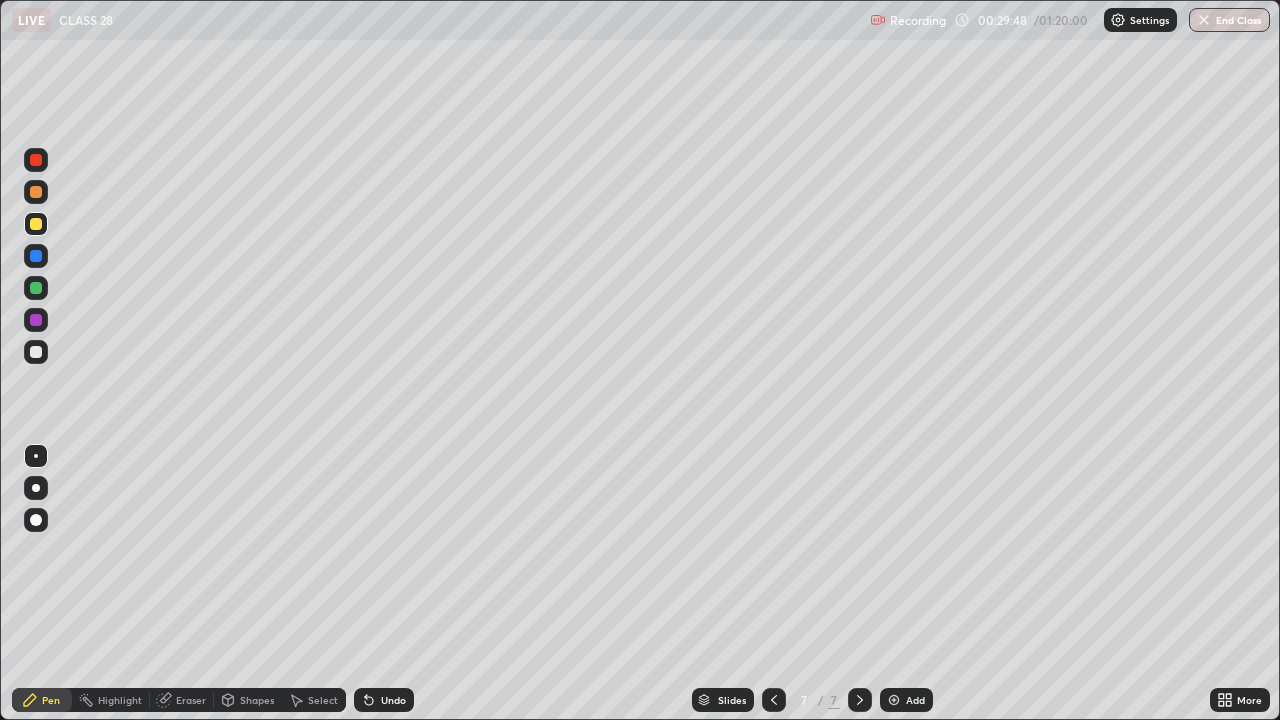 click at bounding box center [894, 700] 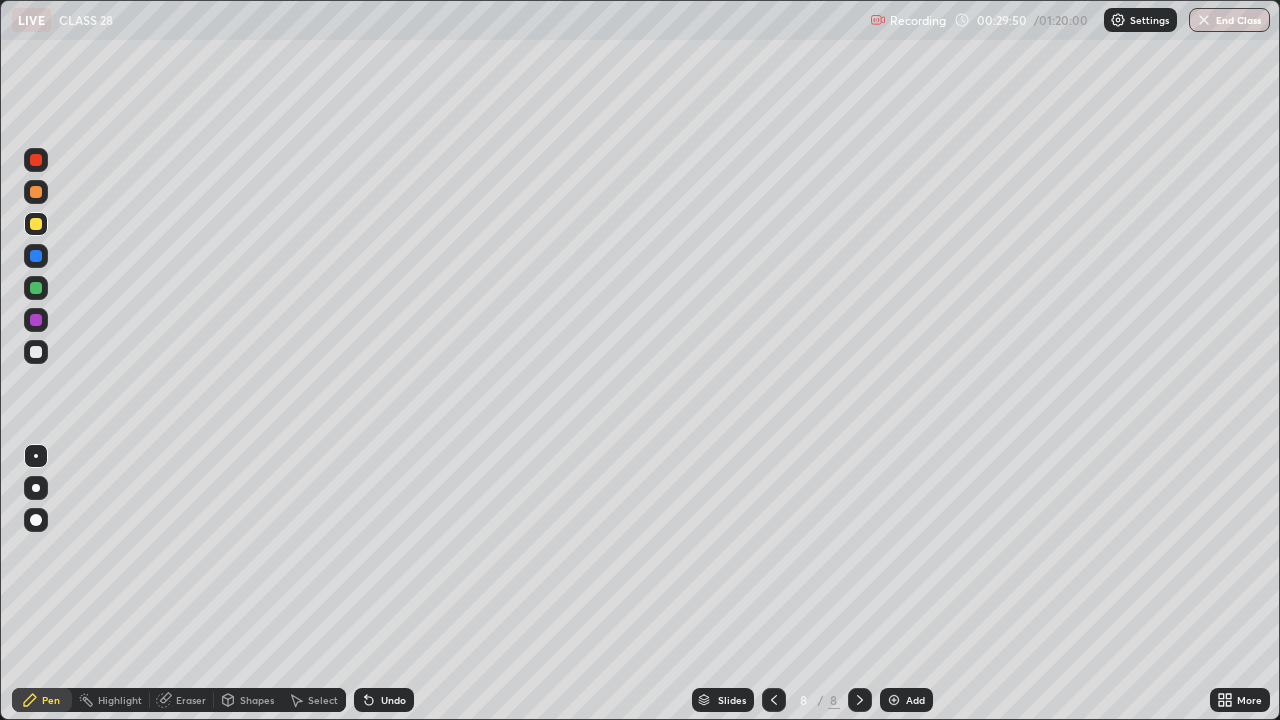 click 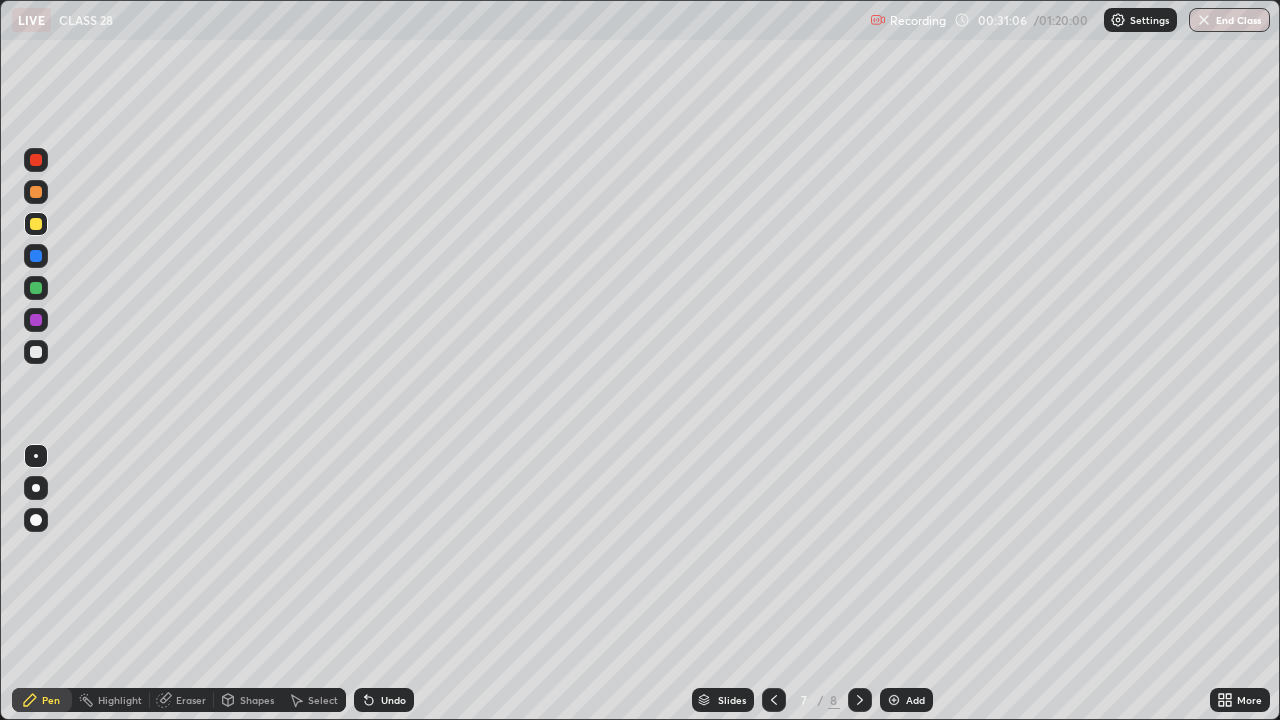 click 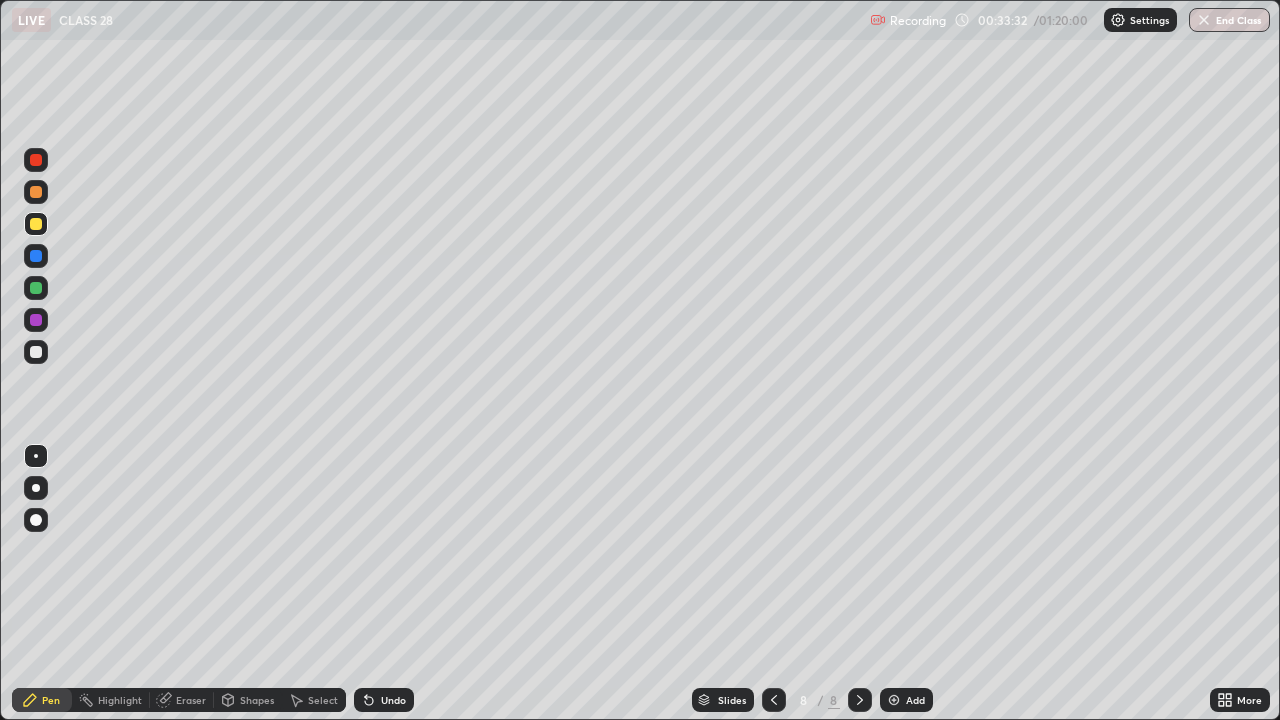 click at bounding box center (36, 256) 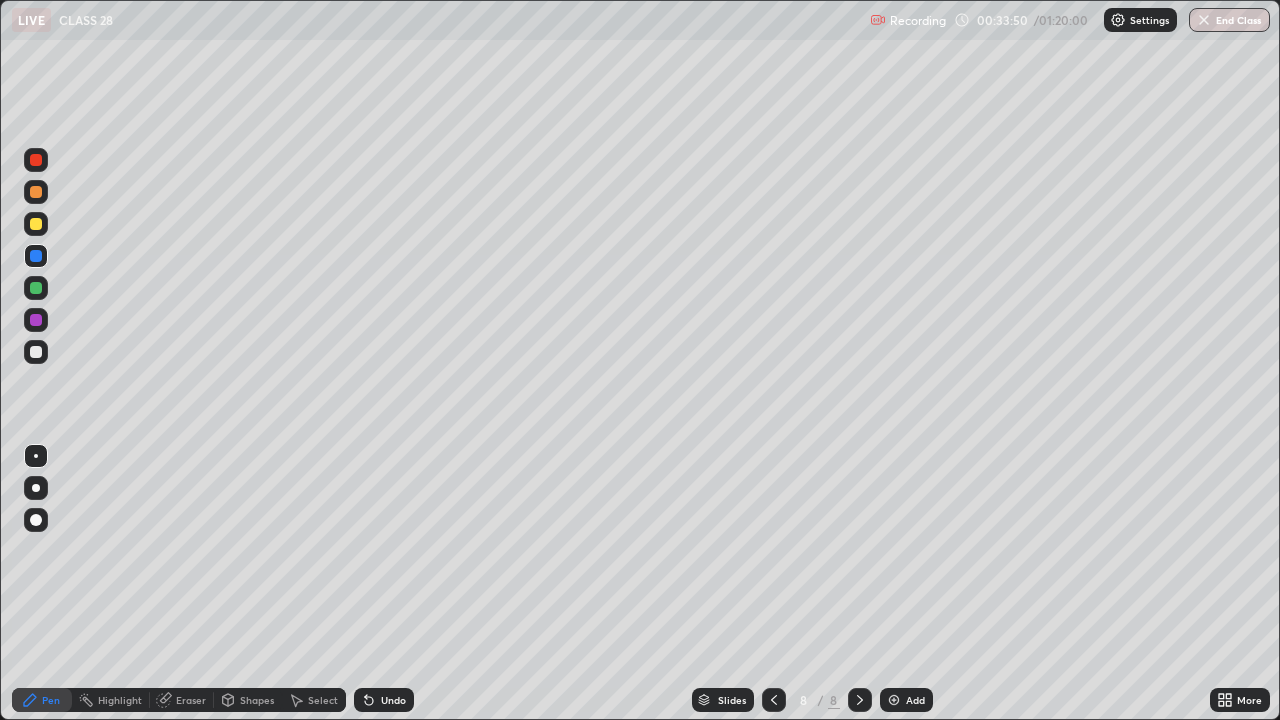 click at bounding box center [36, 224] 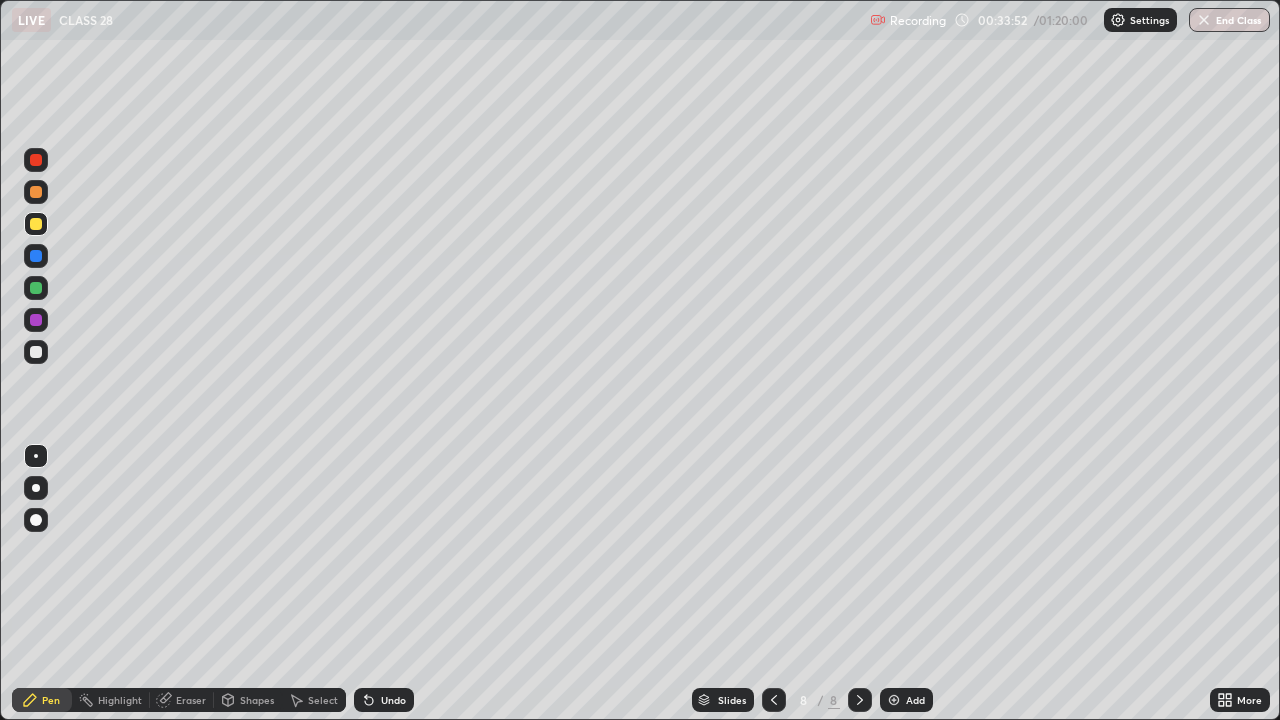 click at bounding box center [36, 192] 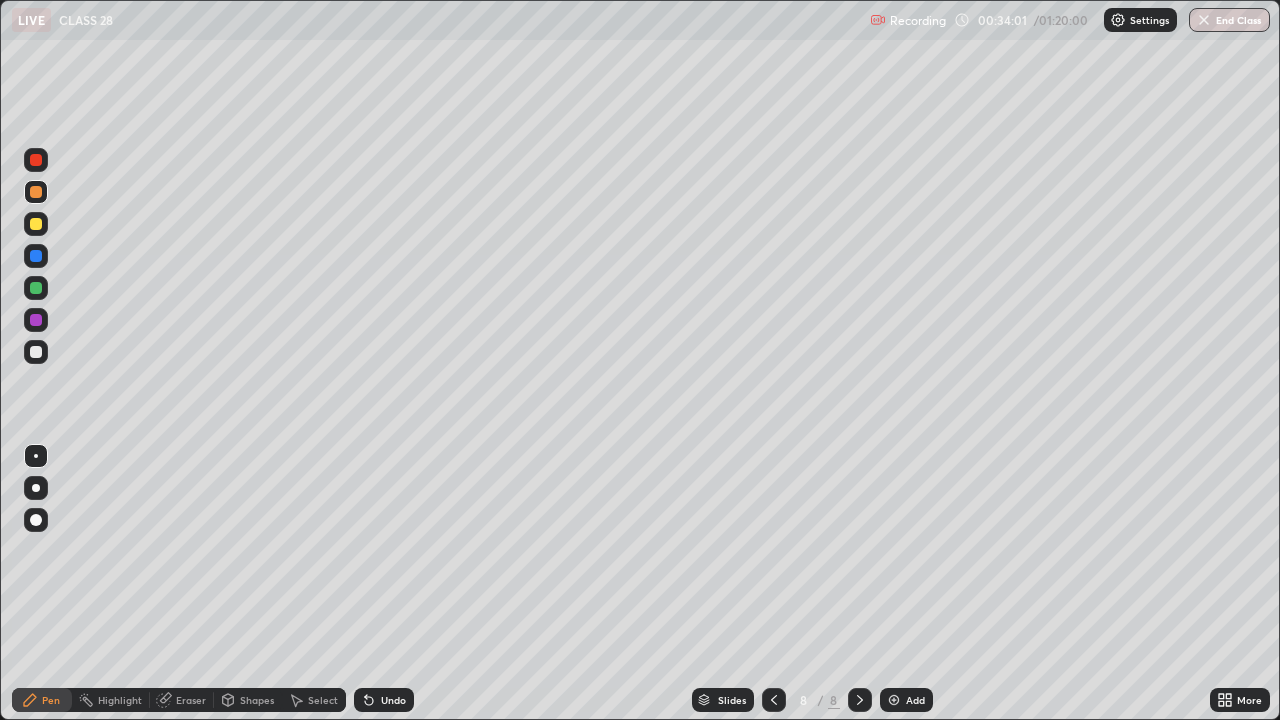 click on "Undo" at bounding box center [393, 700] 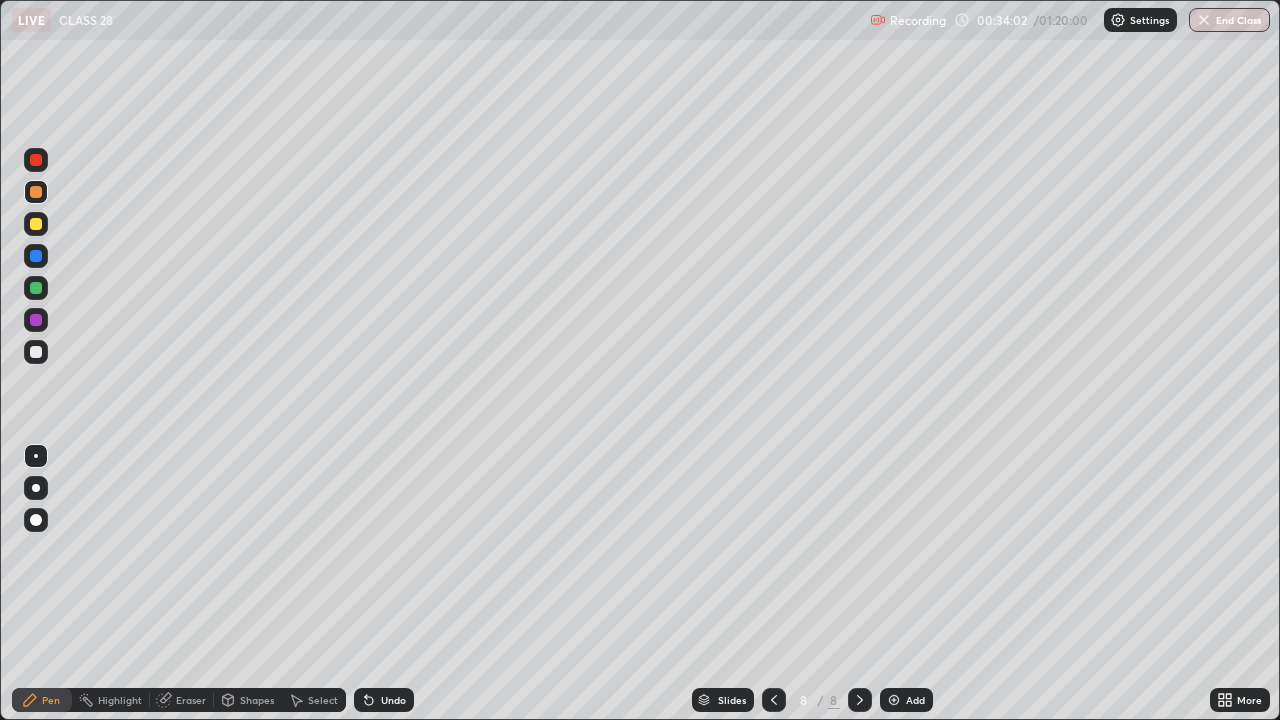 click on "Undo" at bounding box center (393, 700) 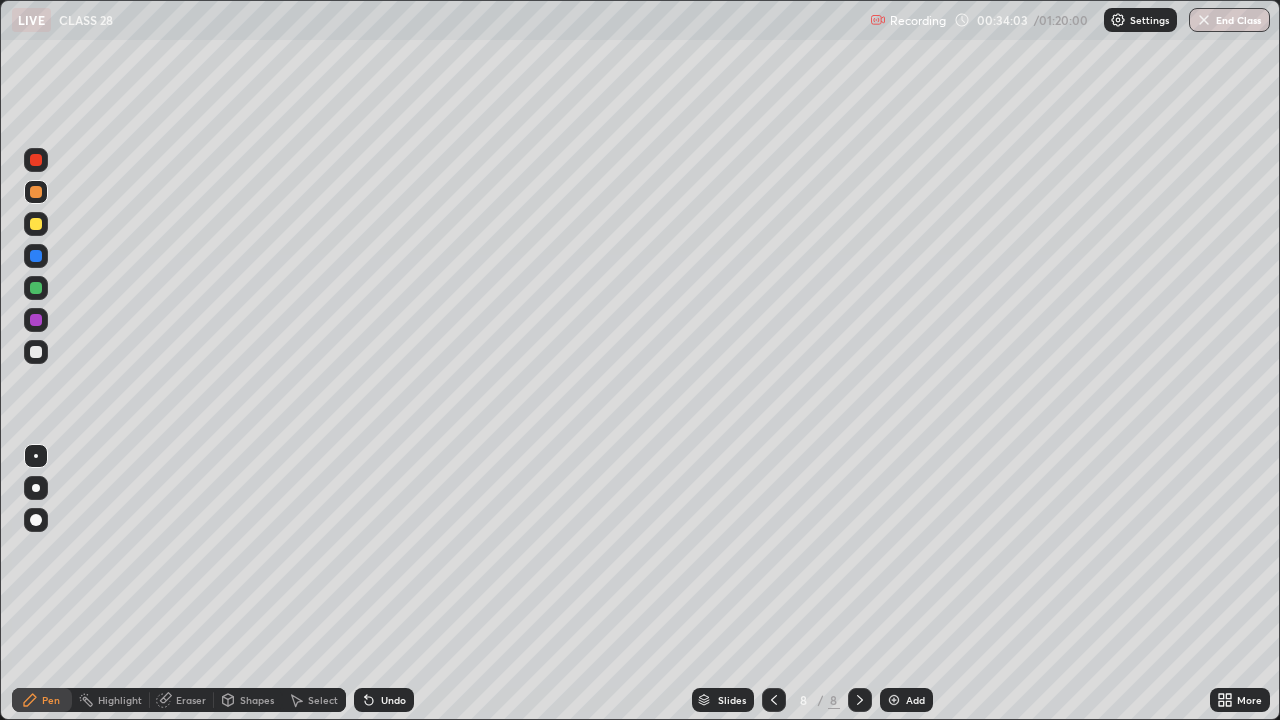 click 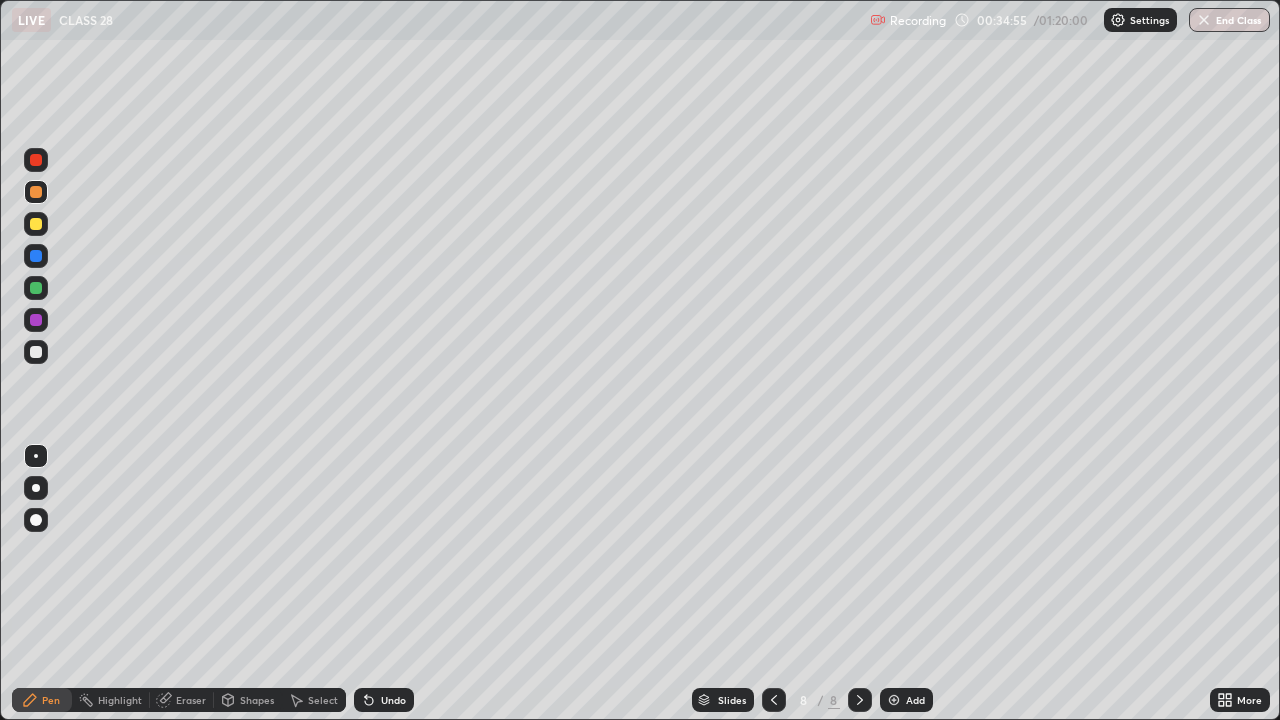 click at bounding box center (36, 288) 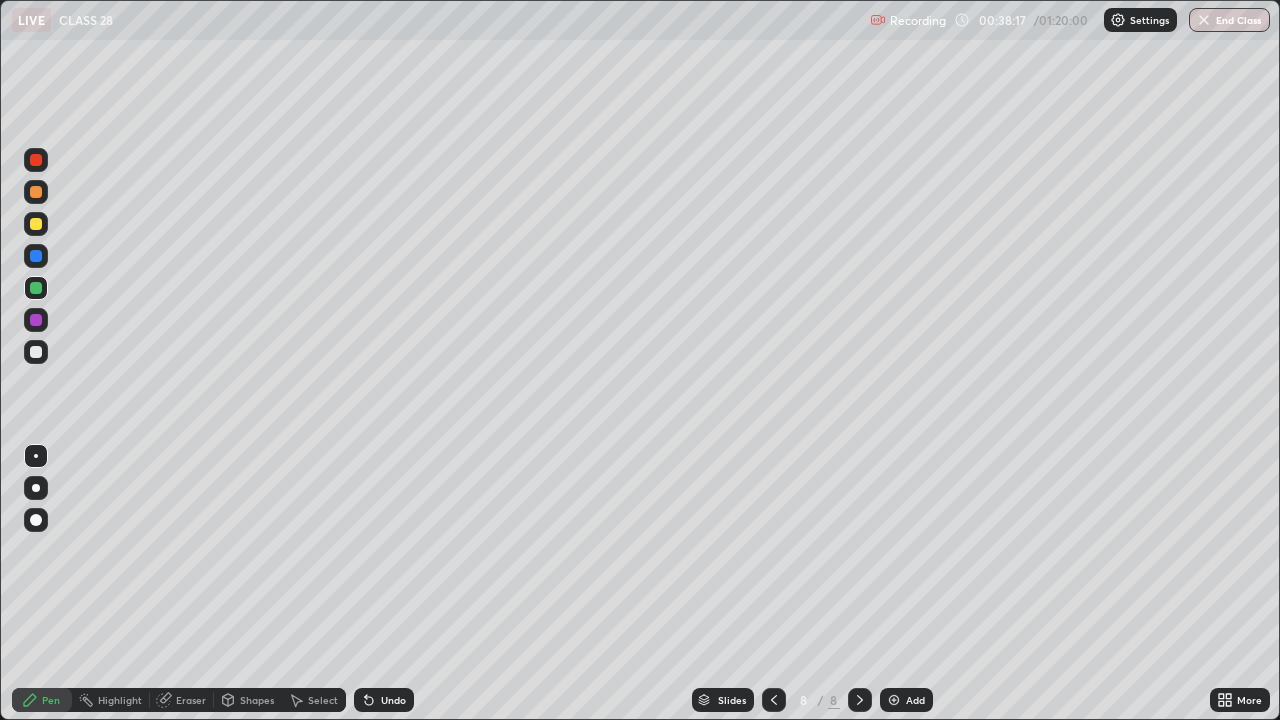 click on "Add" at bounding box center (906, 700) 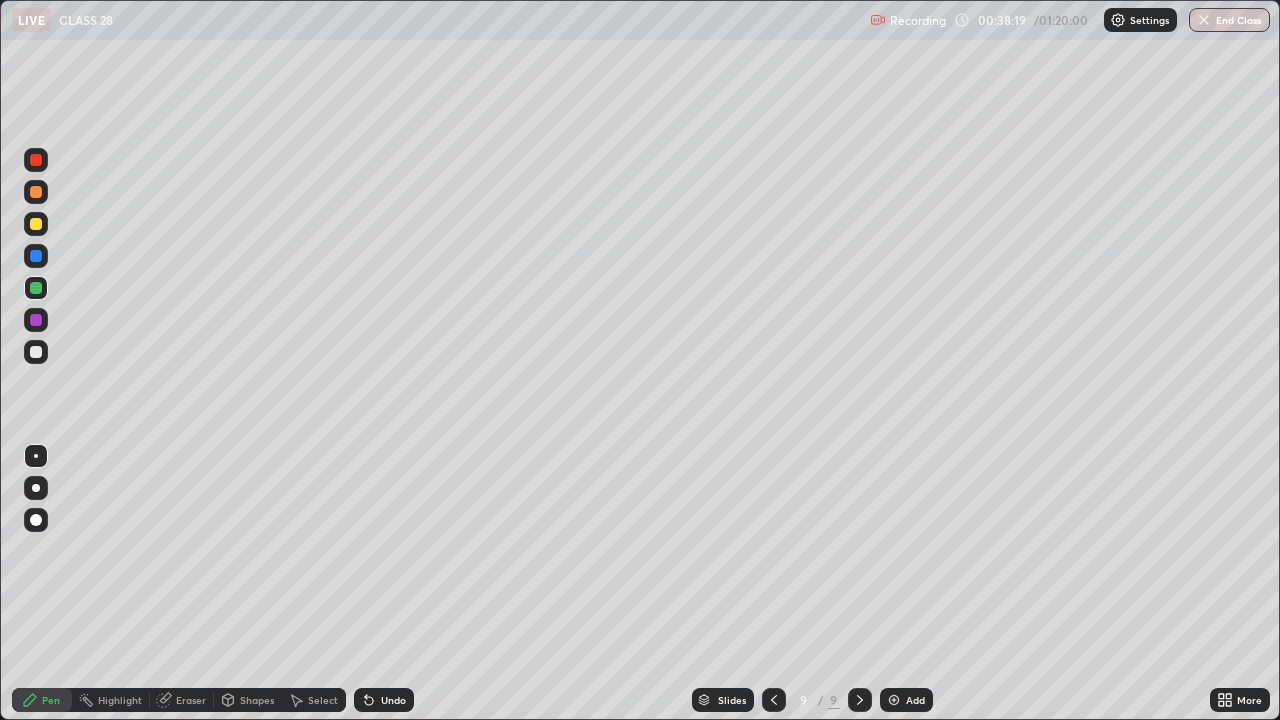 click at bounding box center [36, 192] 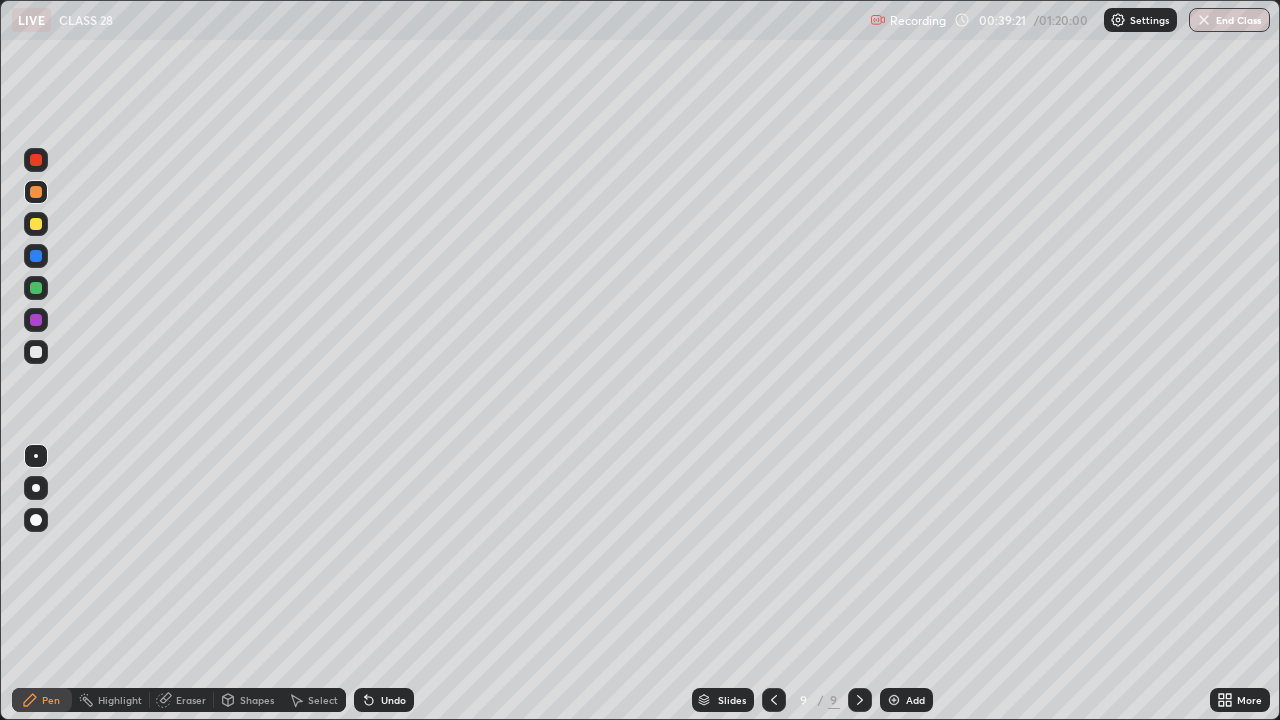 click at bounding box center (36, 224) 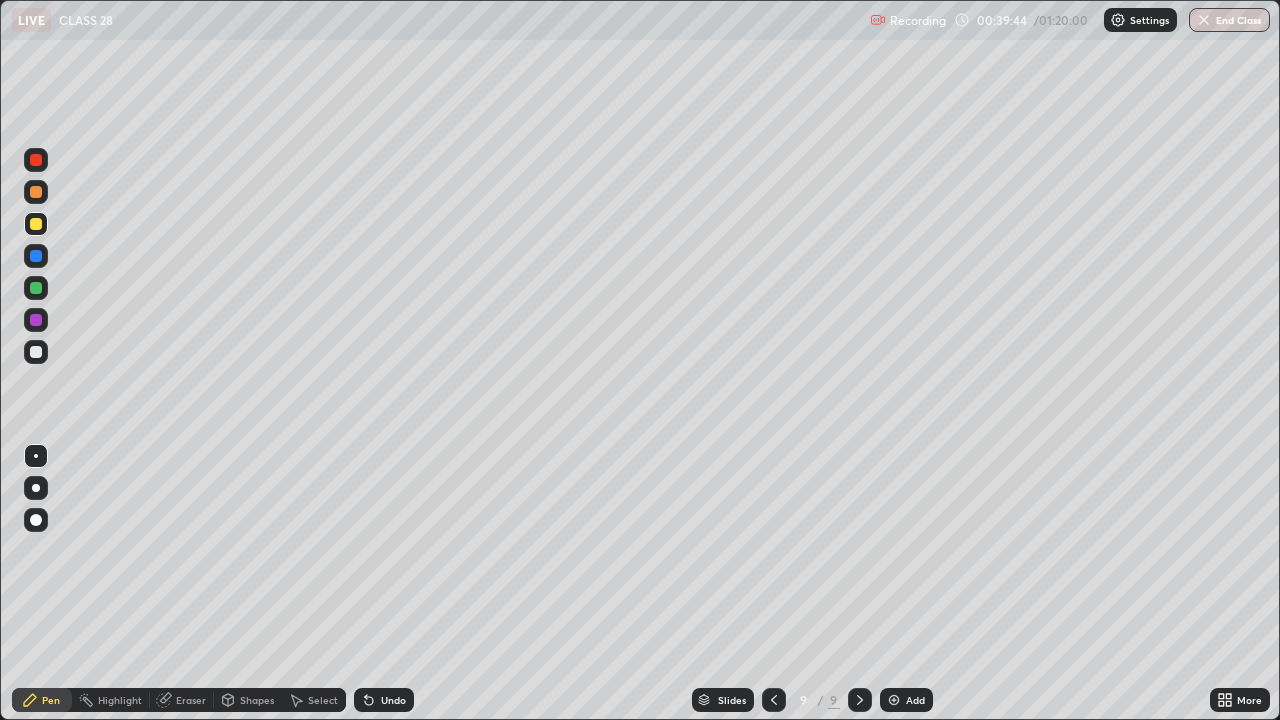 click on "Undo" at bounding box center (384, 700) 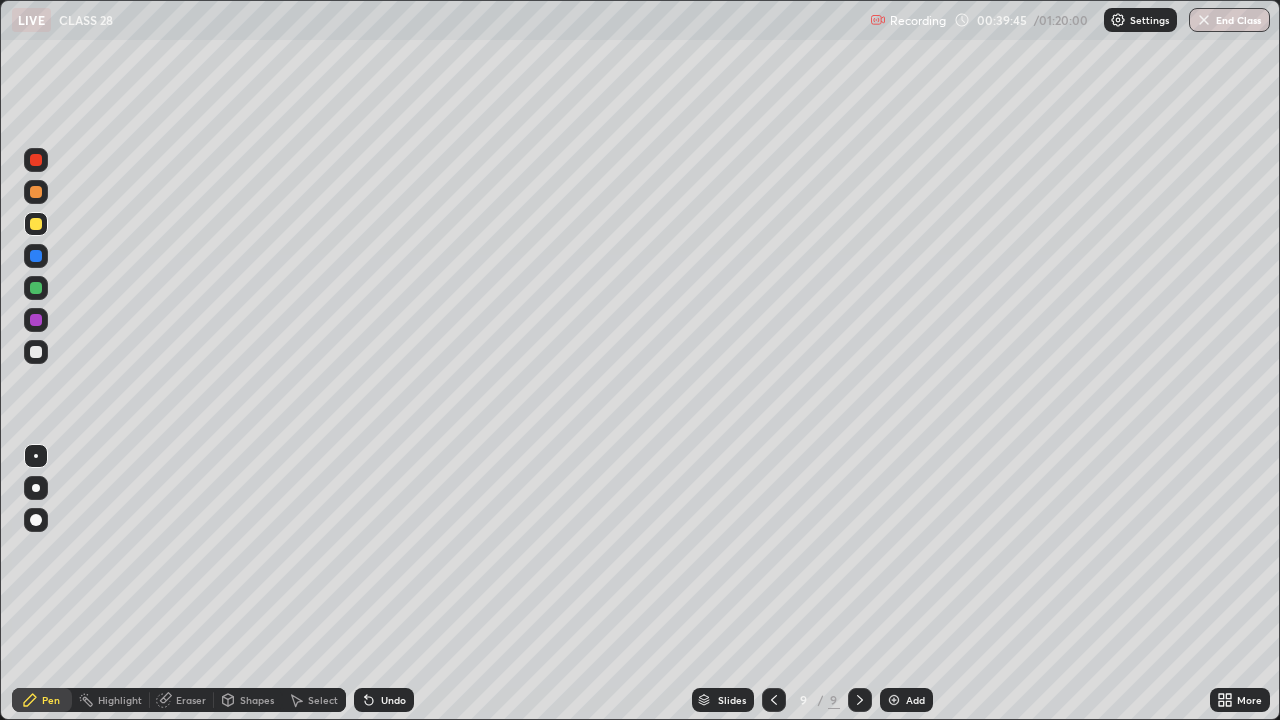 click on "Undo" at bounding box center [393, 700] 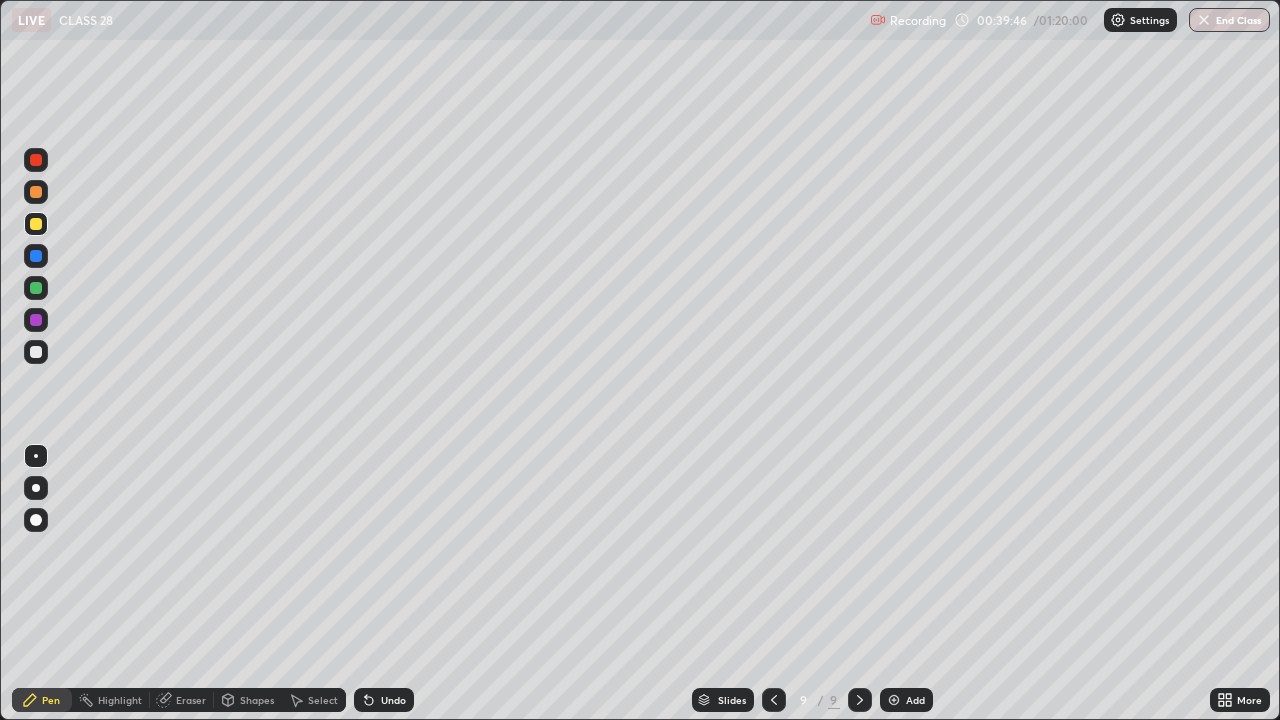 click on "Undo" at bounding box center [393, 700] 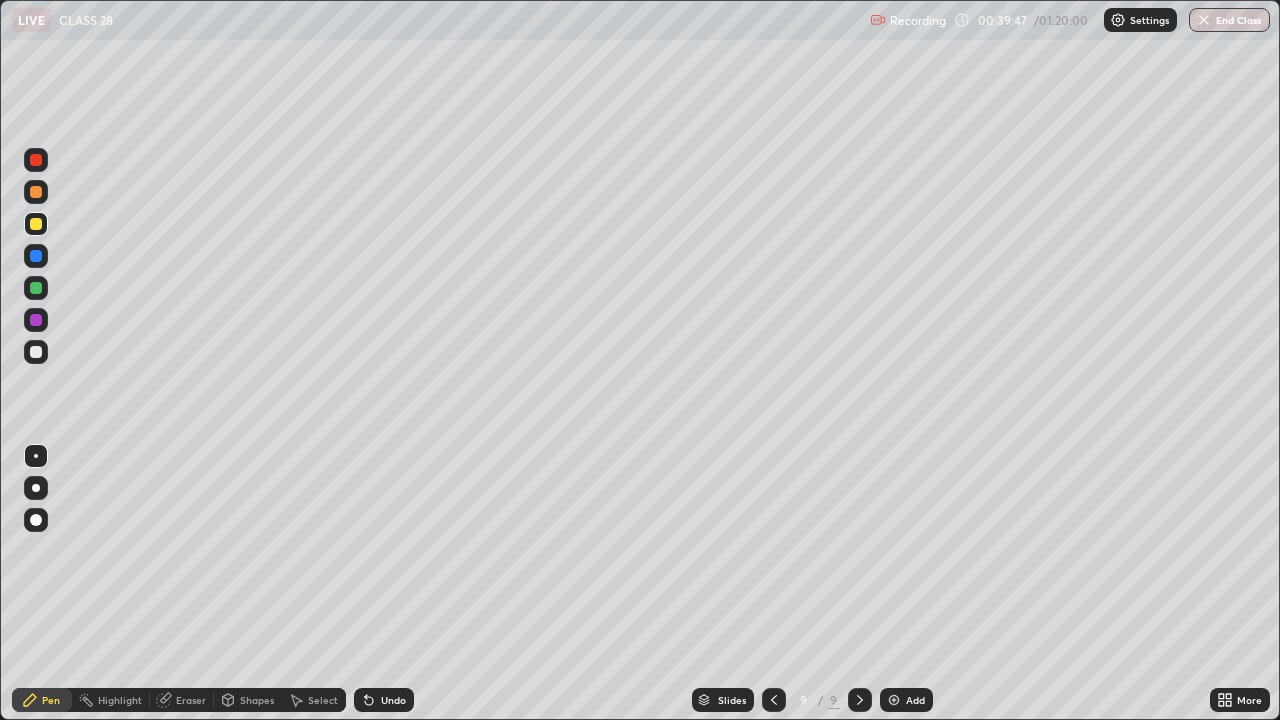 click on "Undo" at bounding box center (384, 700) 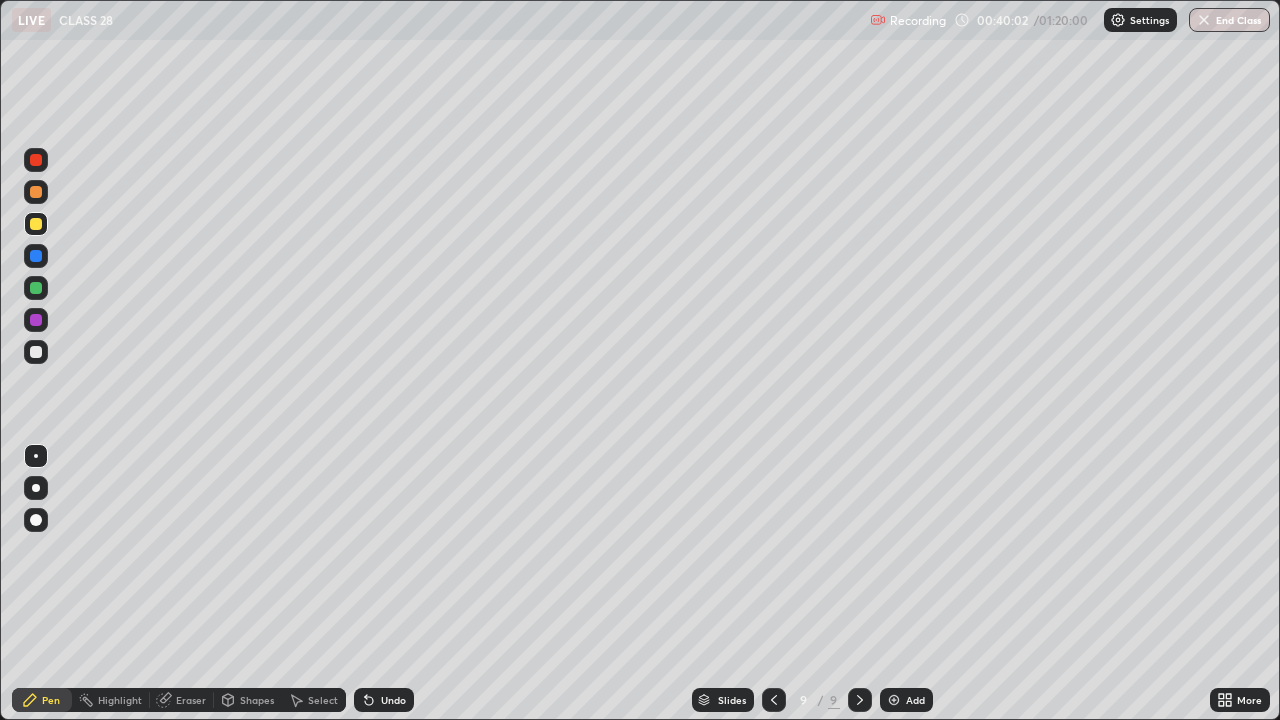 click 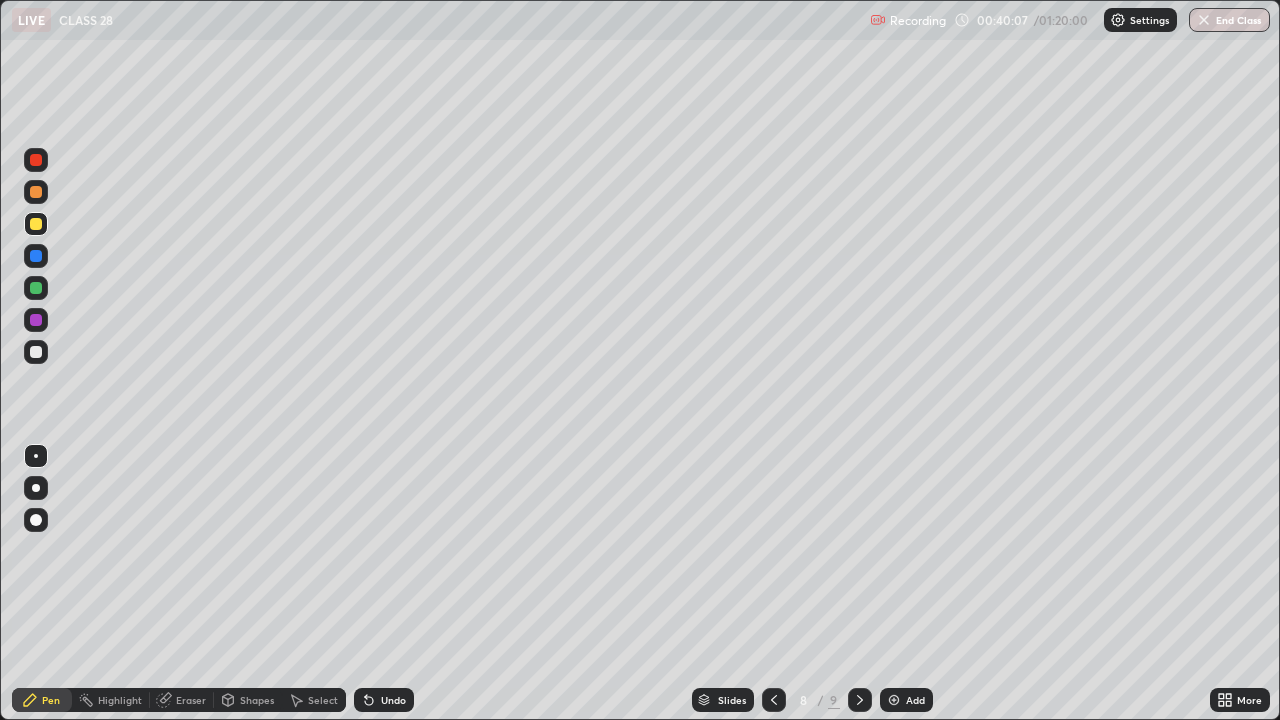 click 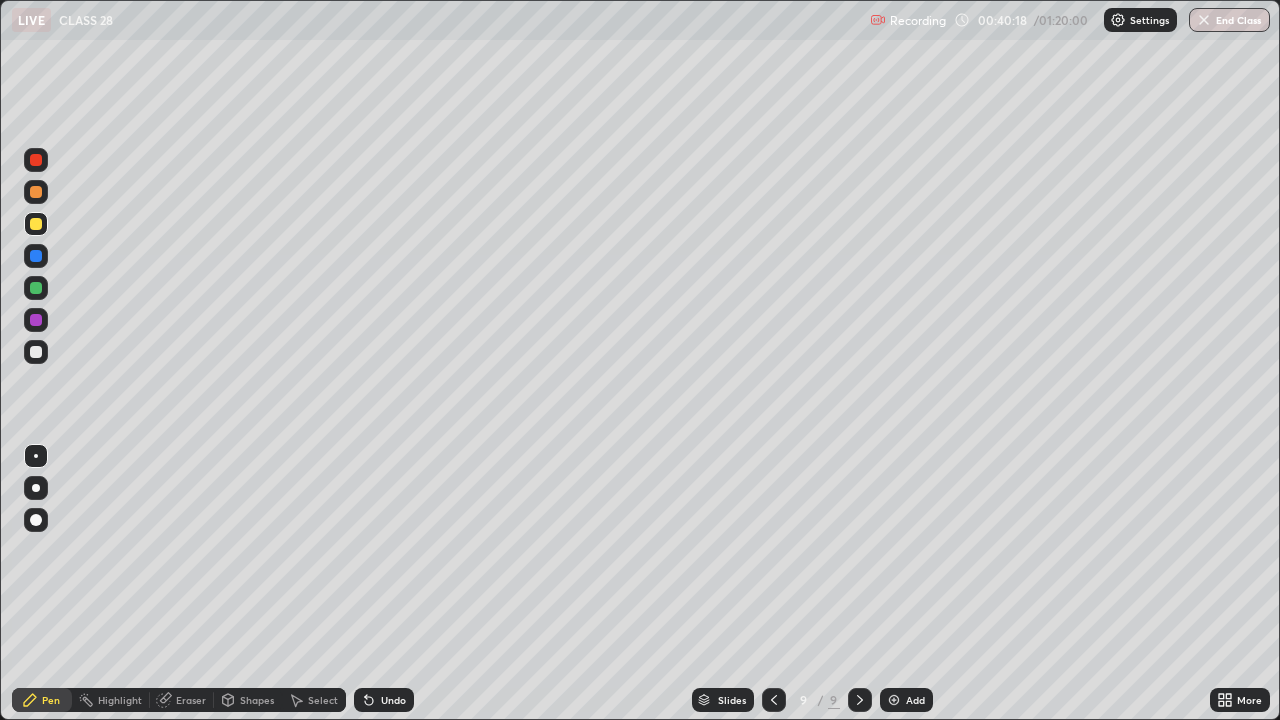 click at bounding box center (774, 700) 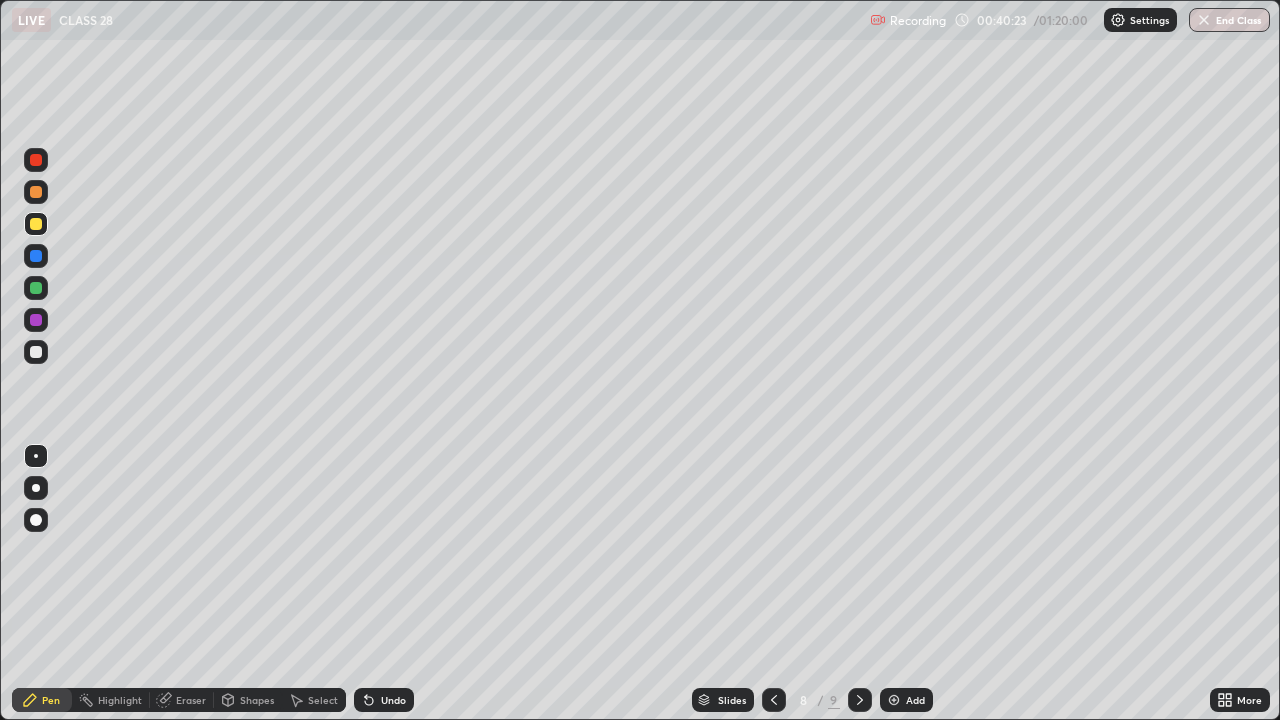 click 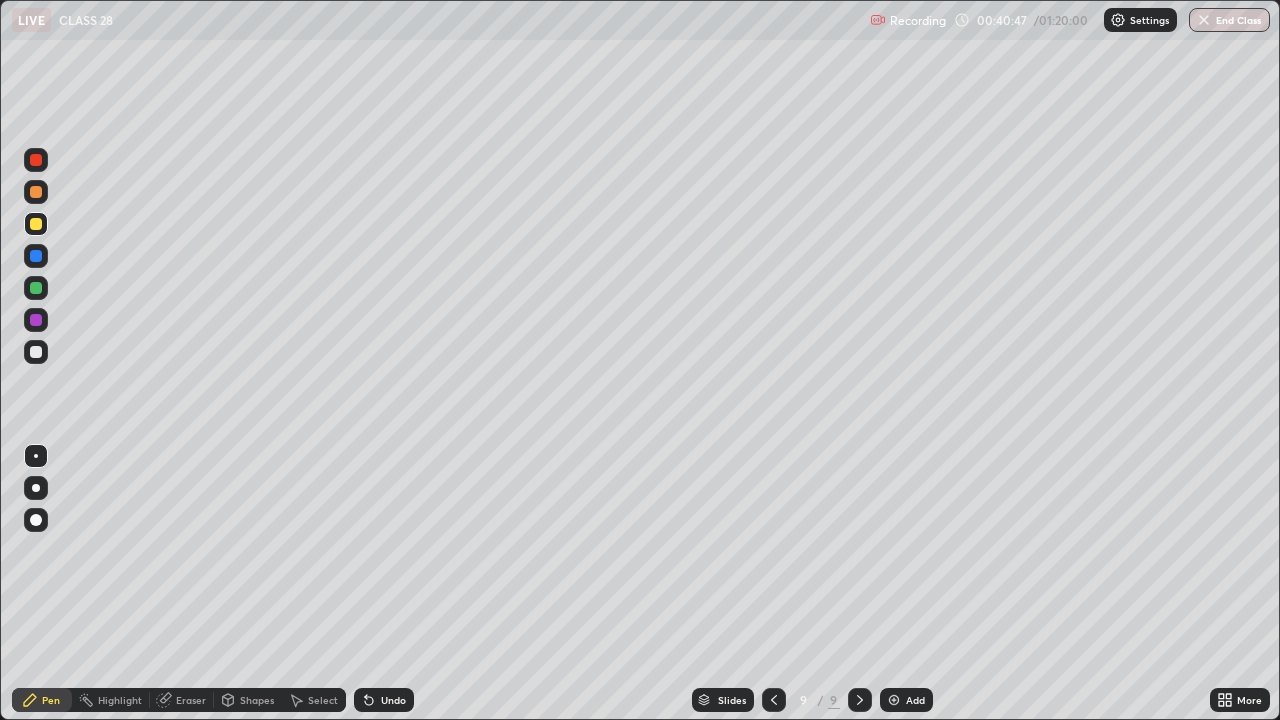 click at bounding box center [36, 288] 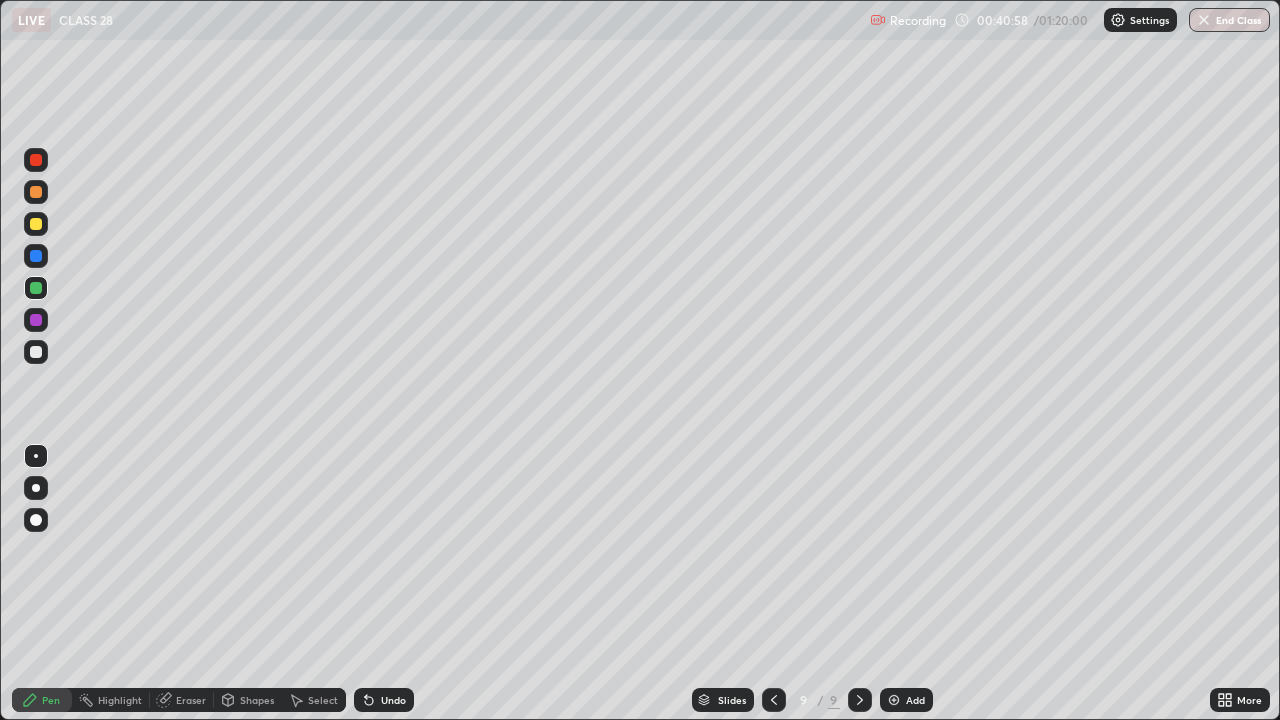 click on "Undo" at bounding box center (384, 700) 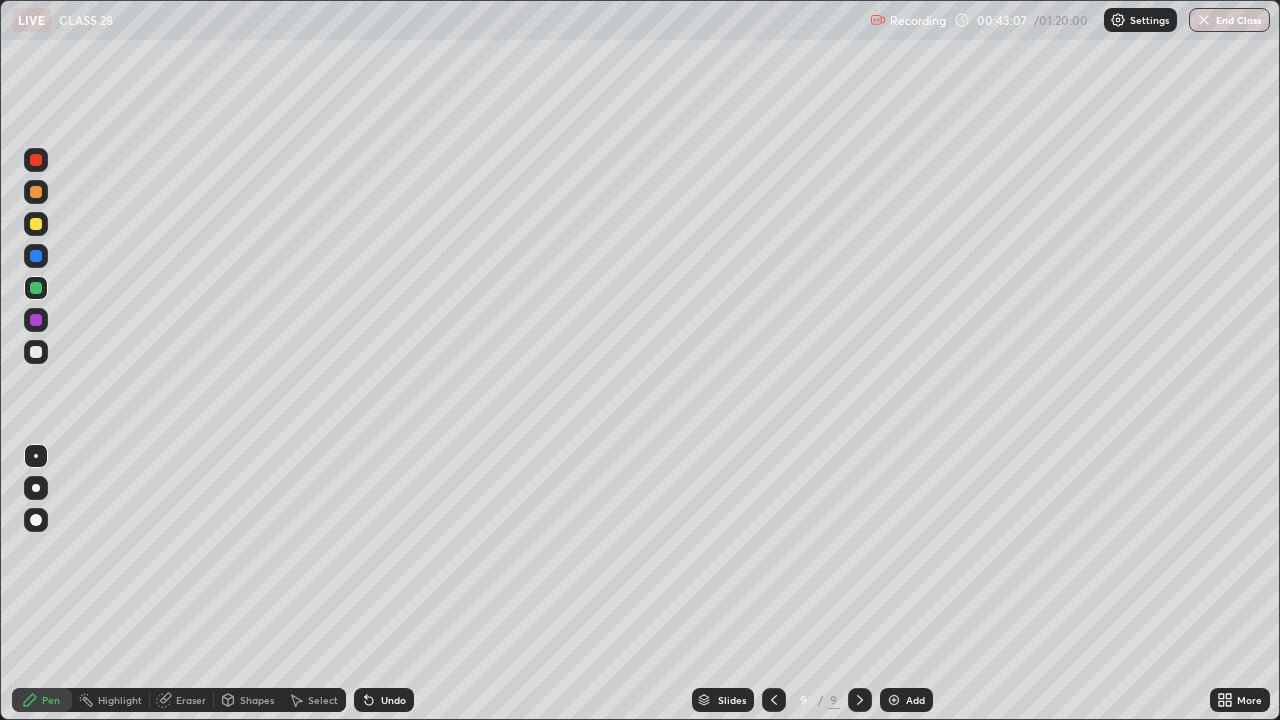 click 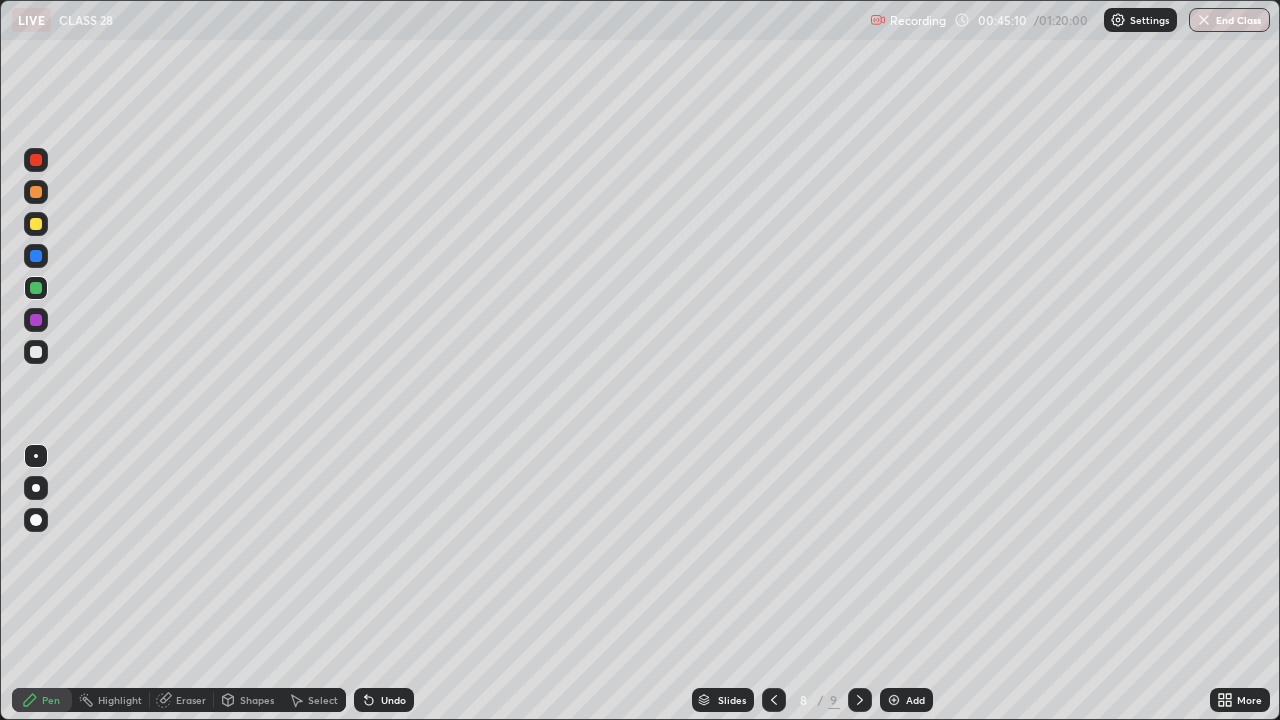 click at bounding box center (860, 700) 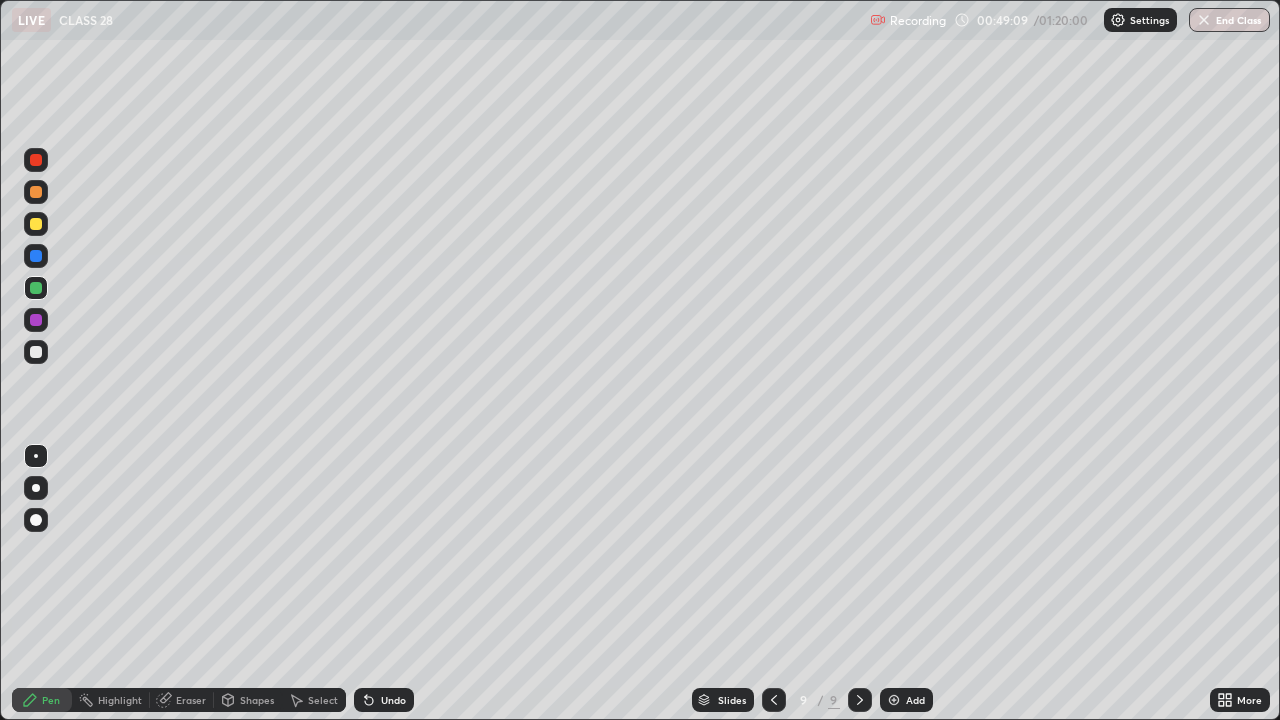 click on "Add" at bounding box center [906, 700] 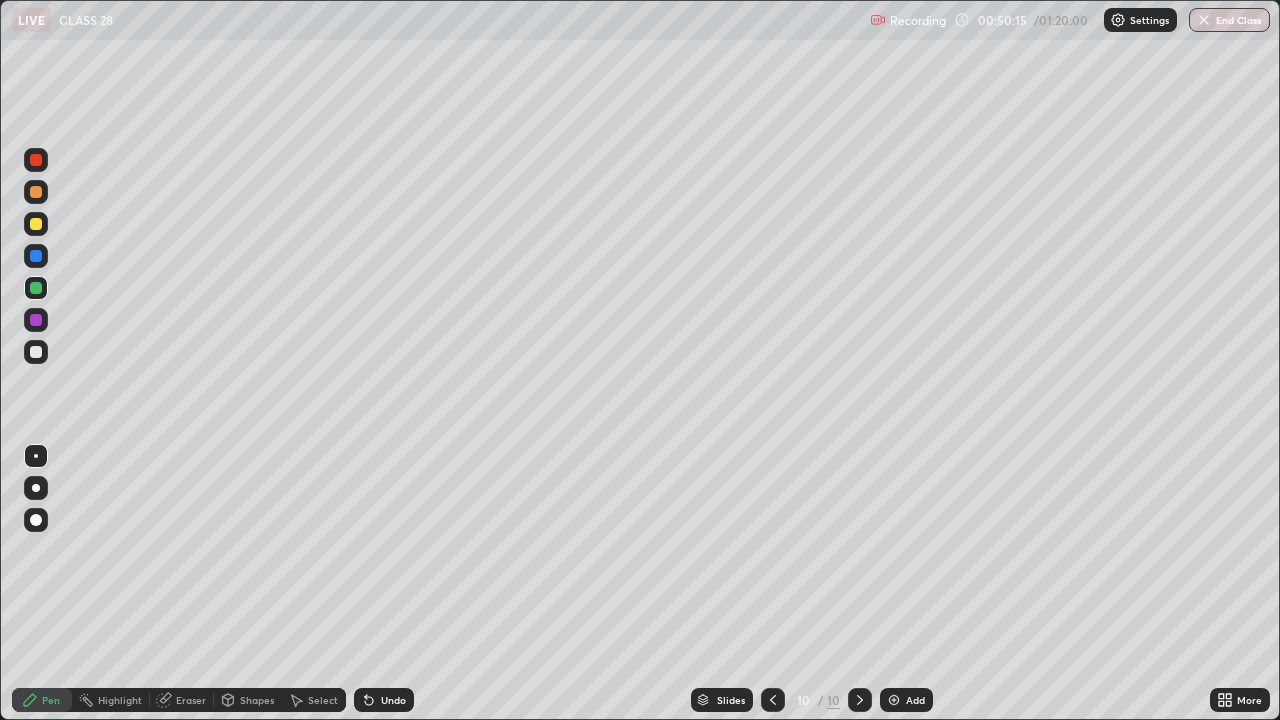 click at bounding box center (36, 320) 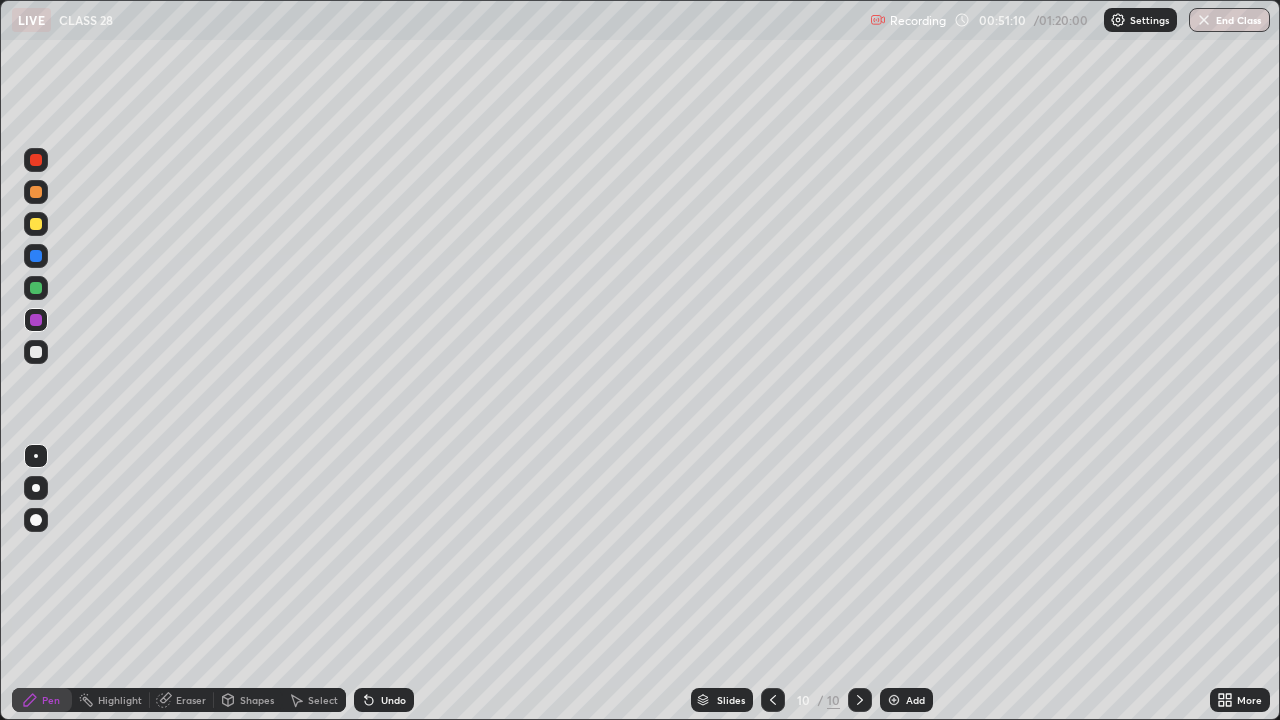 click on "Add" at bounding box center [906, 700] 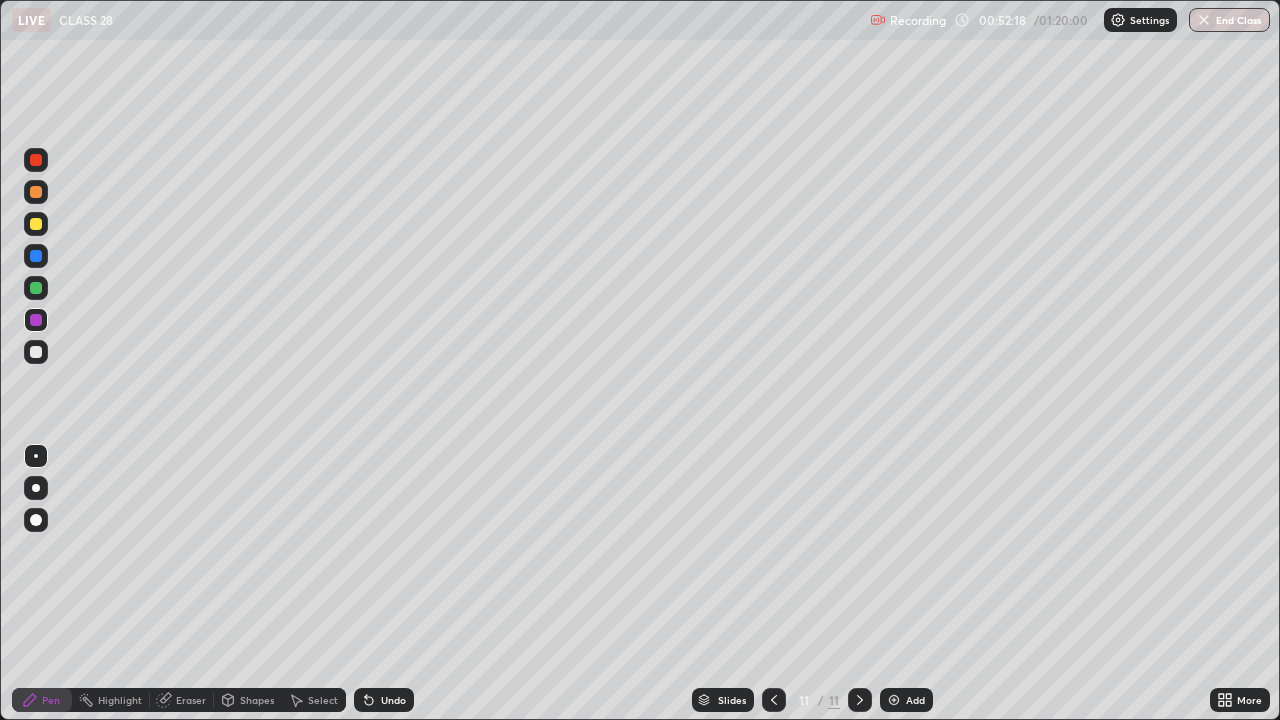 click at bounding box center [36, 192] 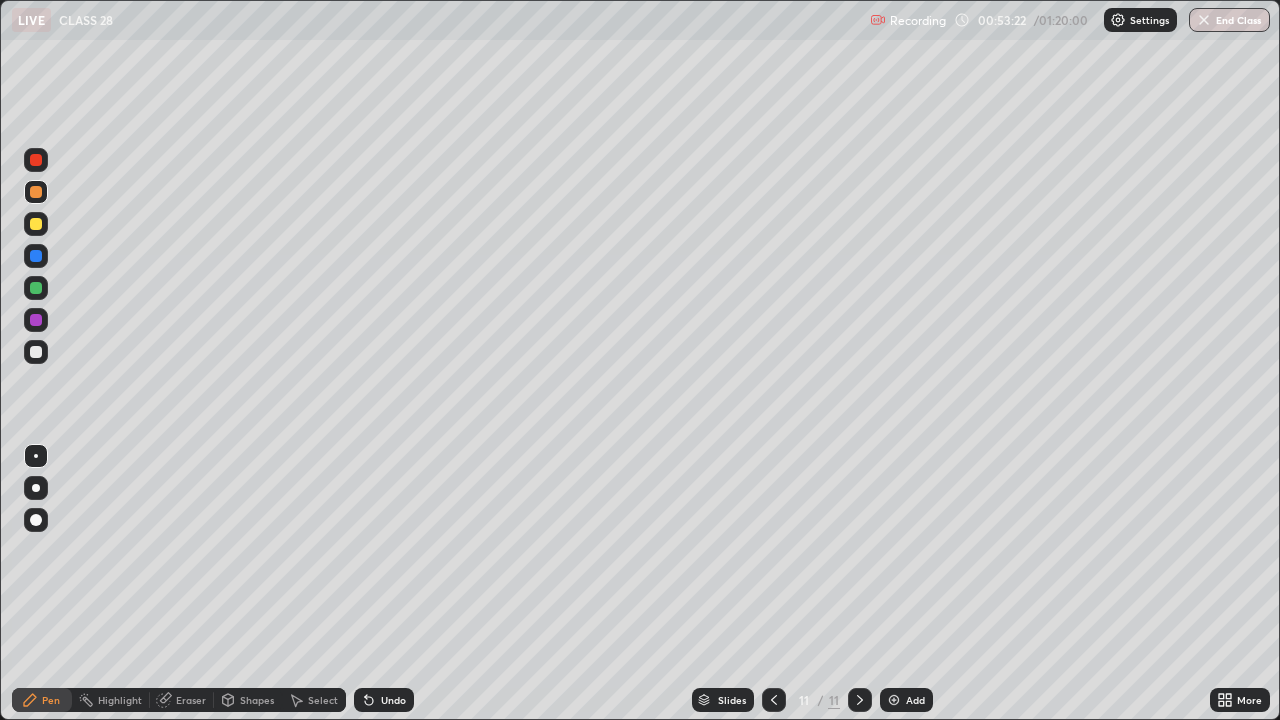 click at bounding box center [774, 700] 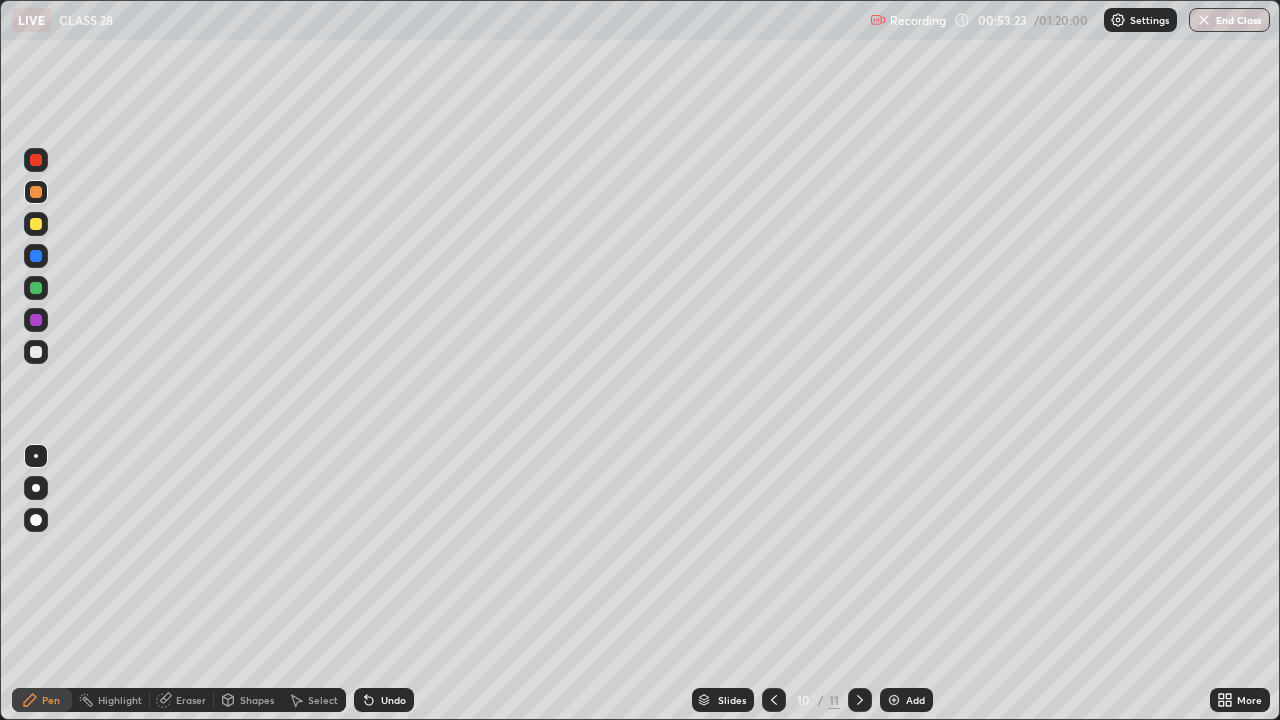 click 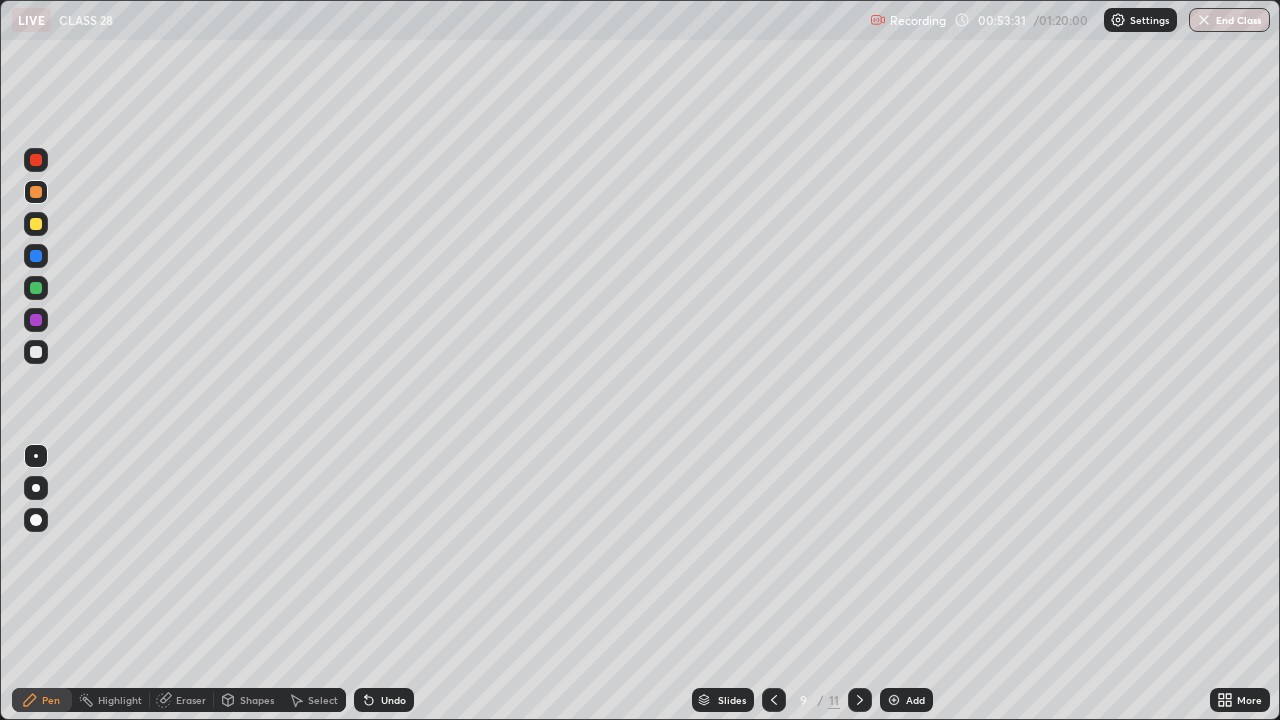 click 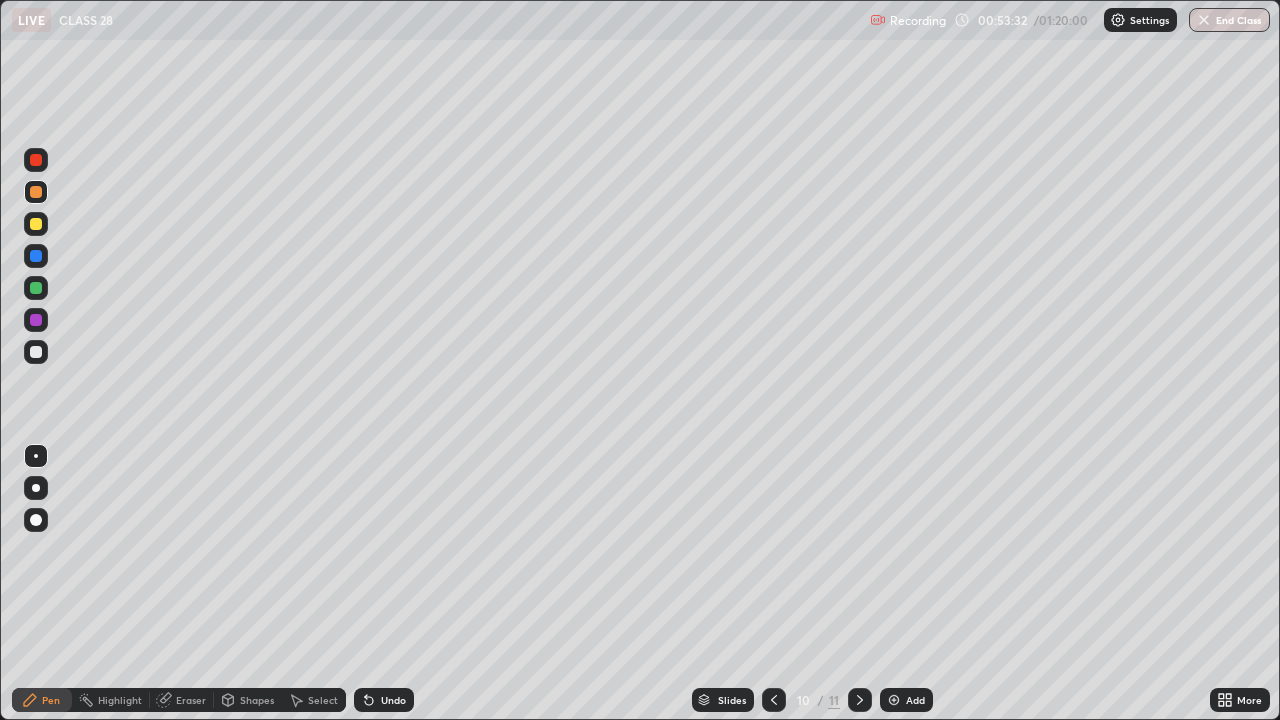 click at bounding box center (860, 700) 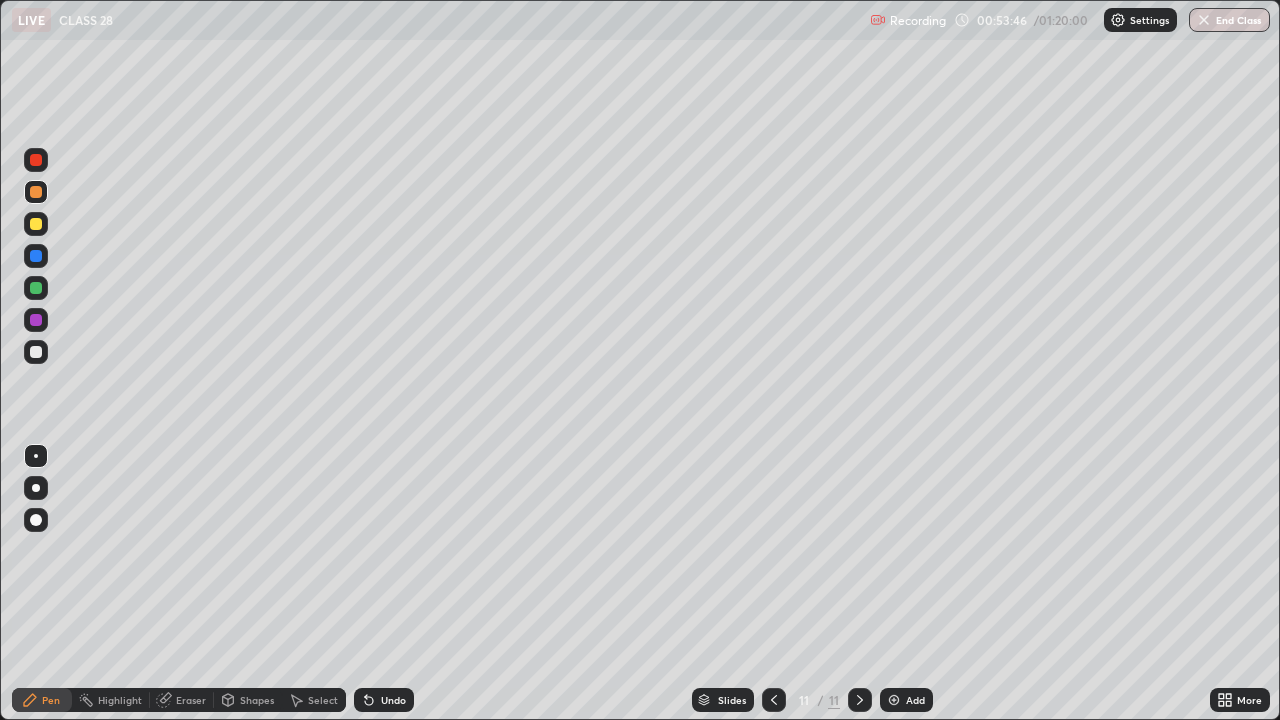 click at bounding box center [36, 224] 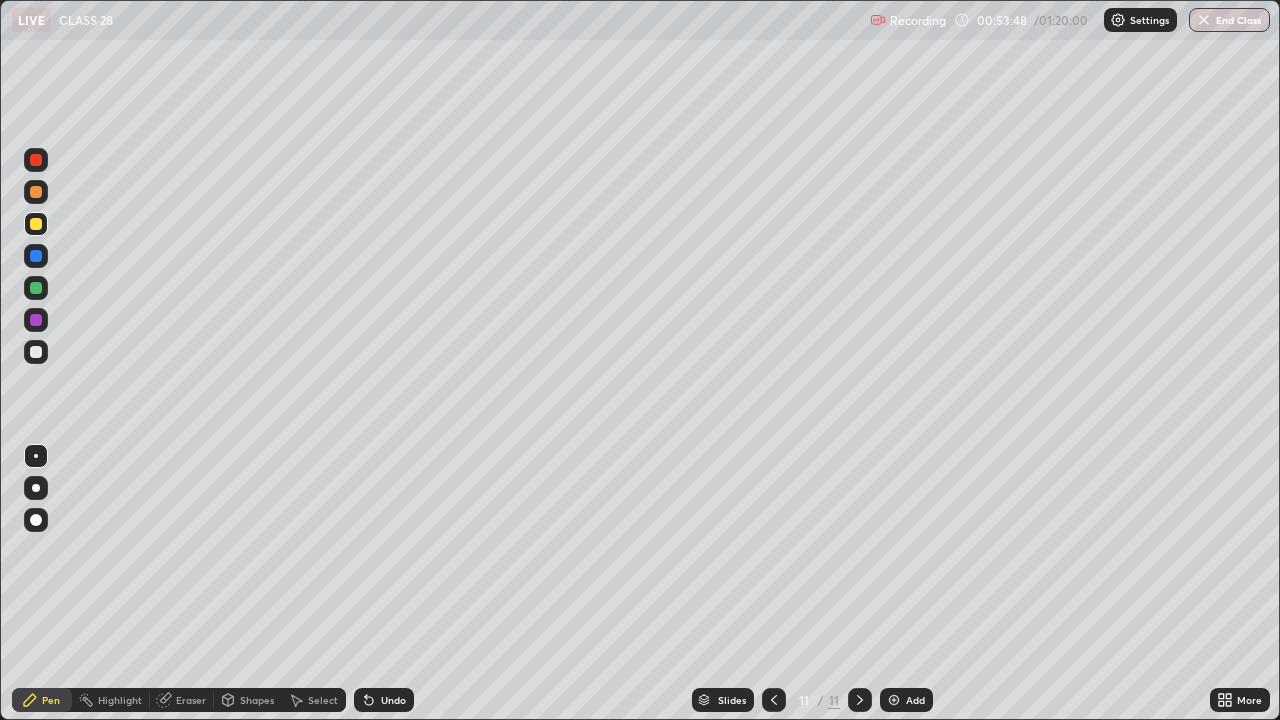 click on "Slides" at bounding box center (723, 700) 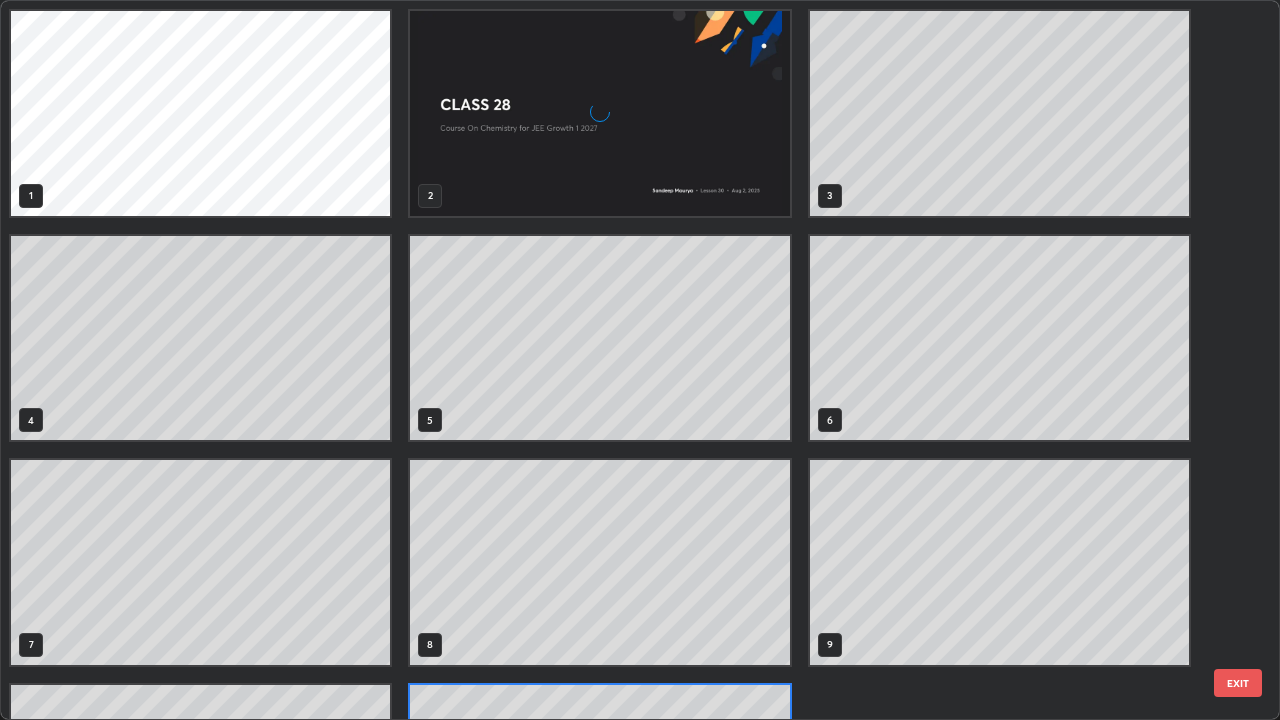 scroll, scrollTop: 180, scrollLeft: 0, axis: vertical 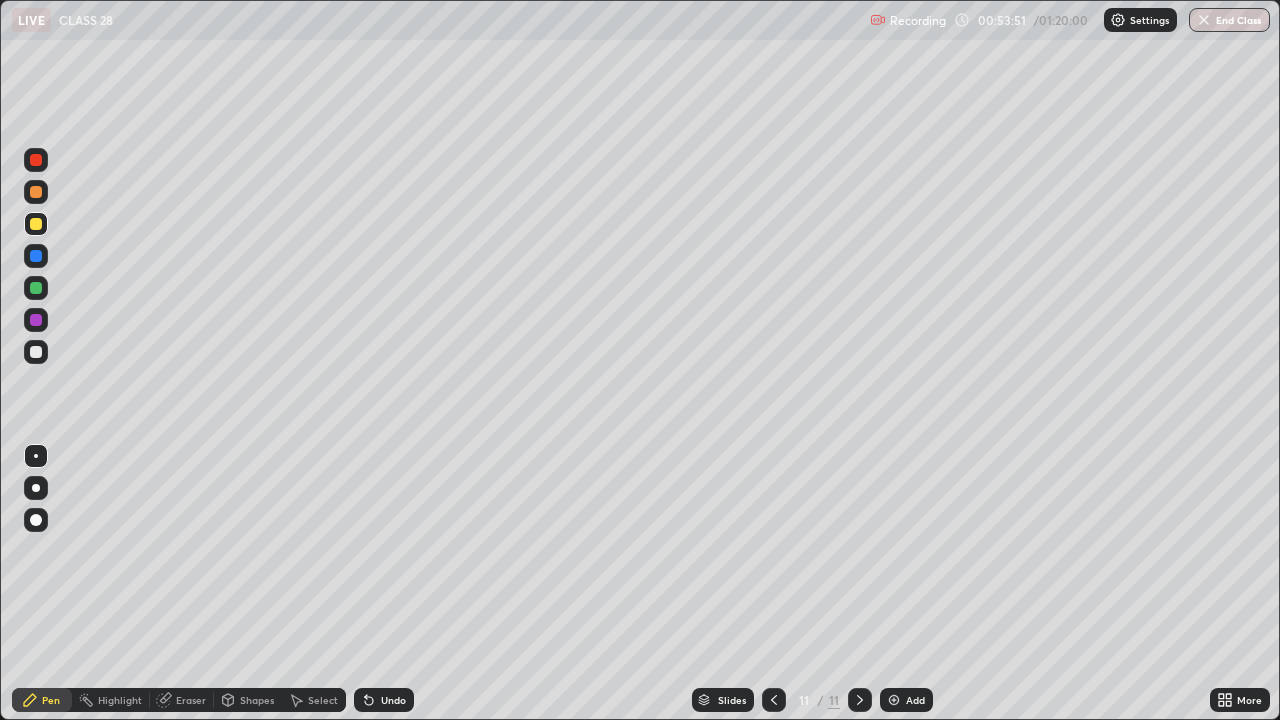 click at bounding box center (774, 700) 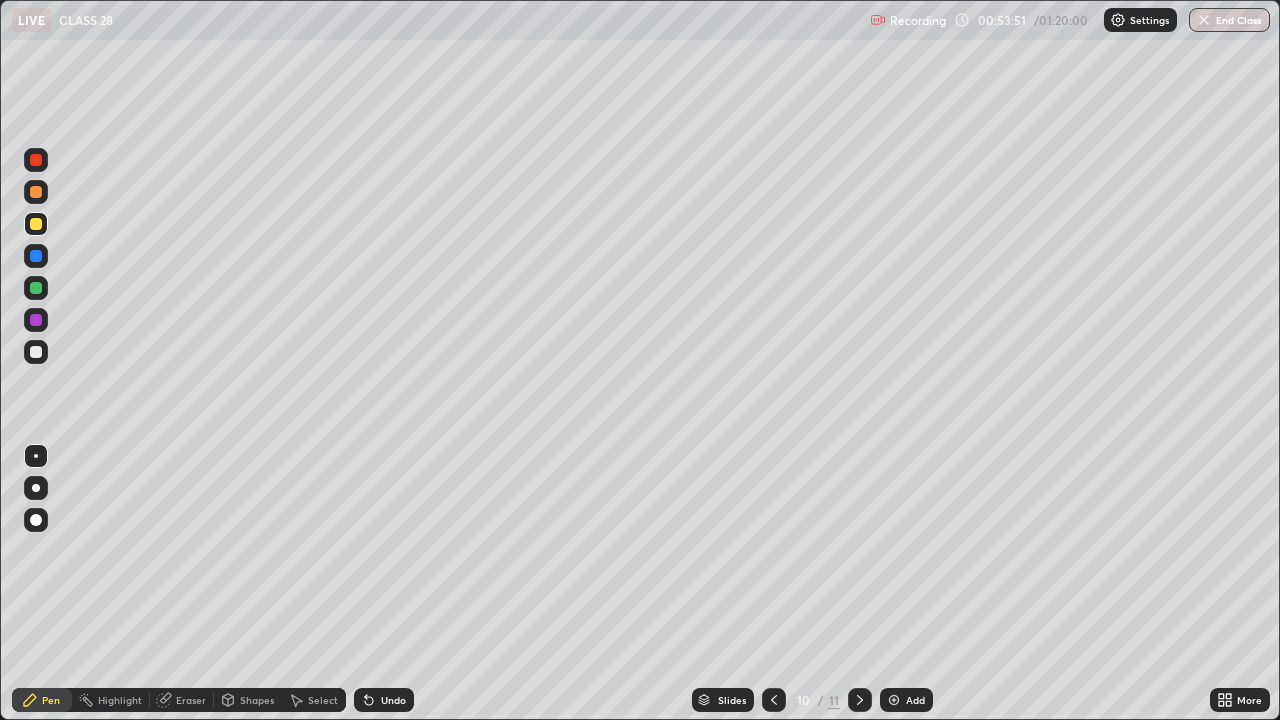 click on "Slides" at bounding box center [723, 700] 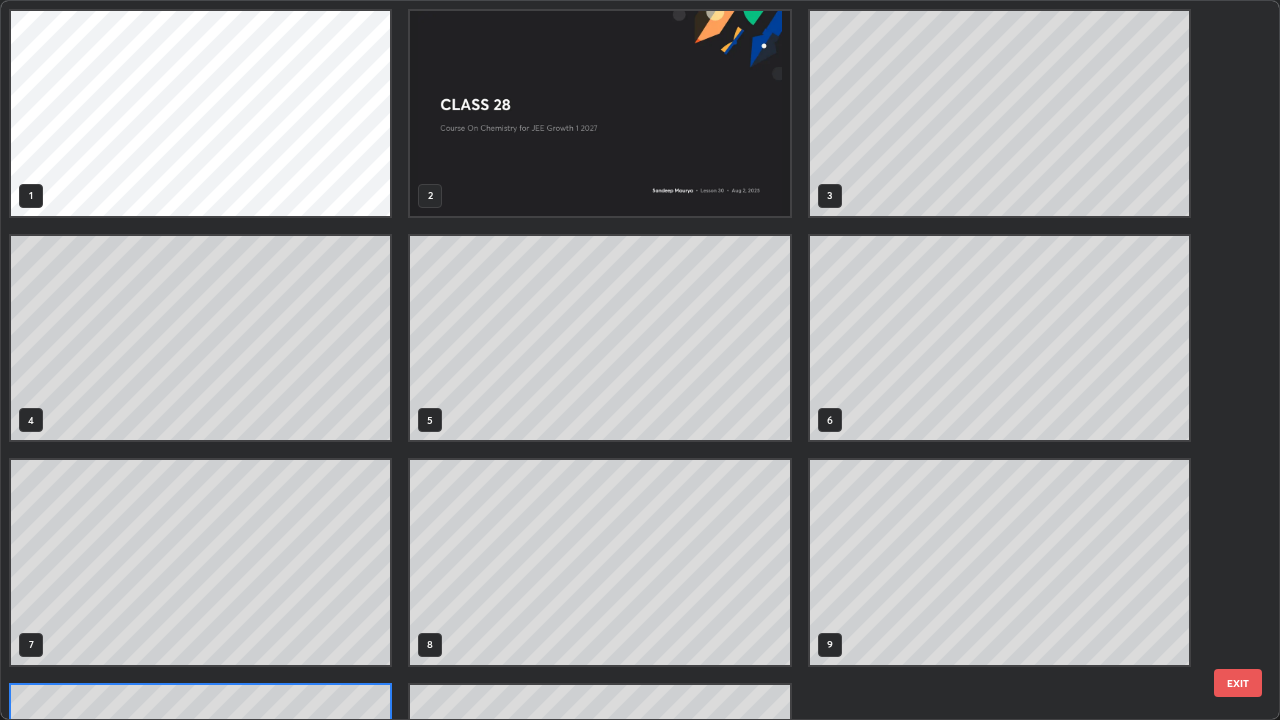 scroll, scrollTop: 180, scrollLeft: 0, axis: vertical 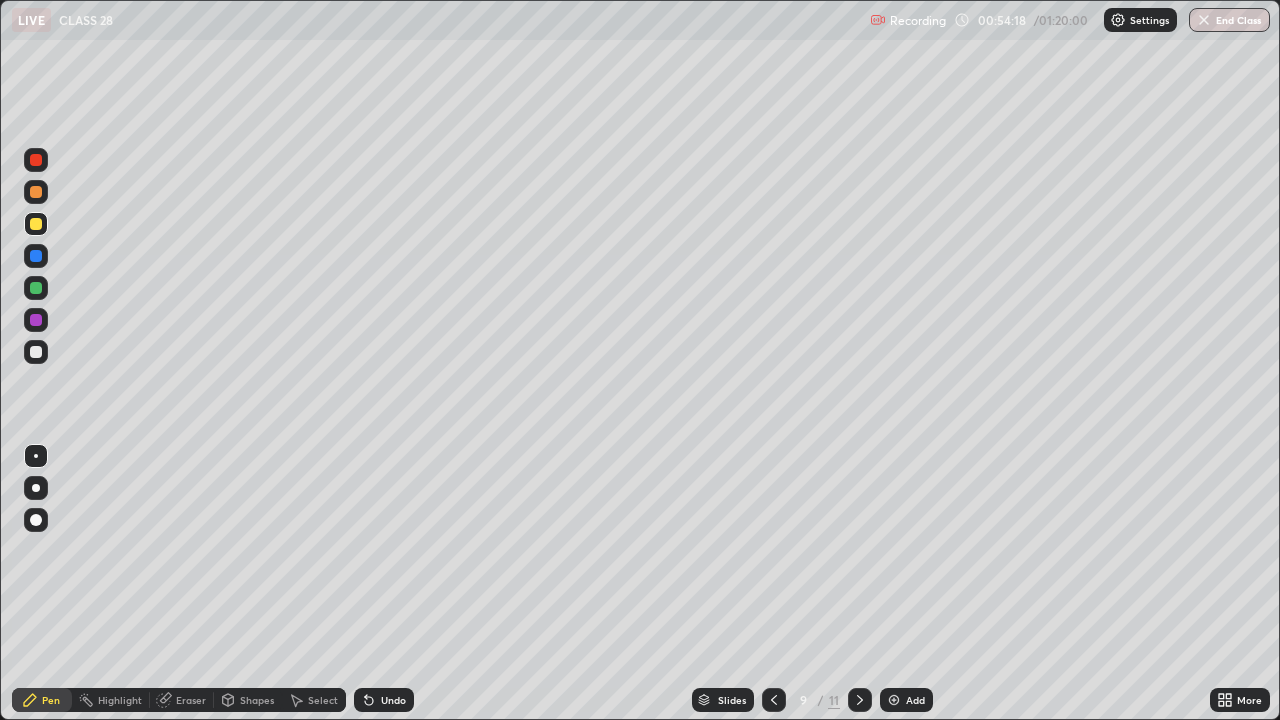 click 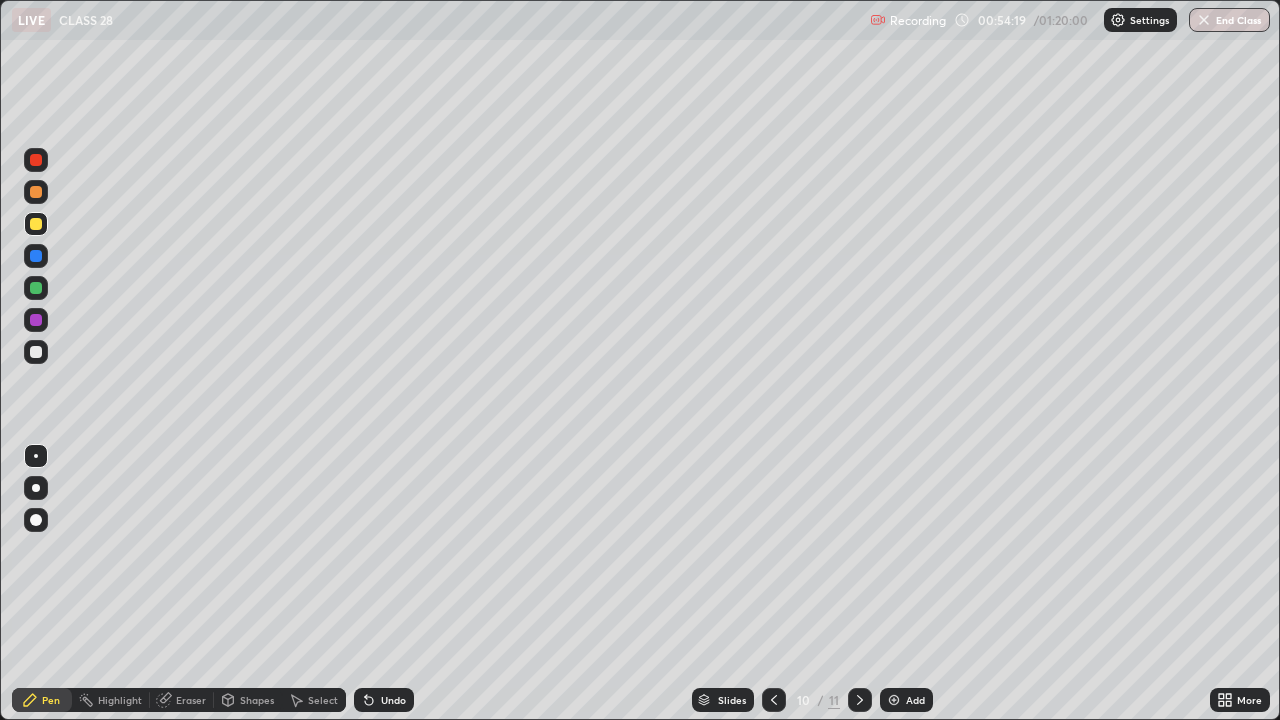 click 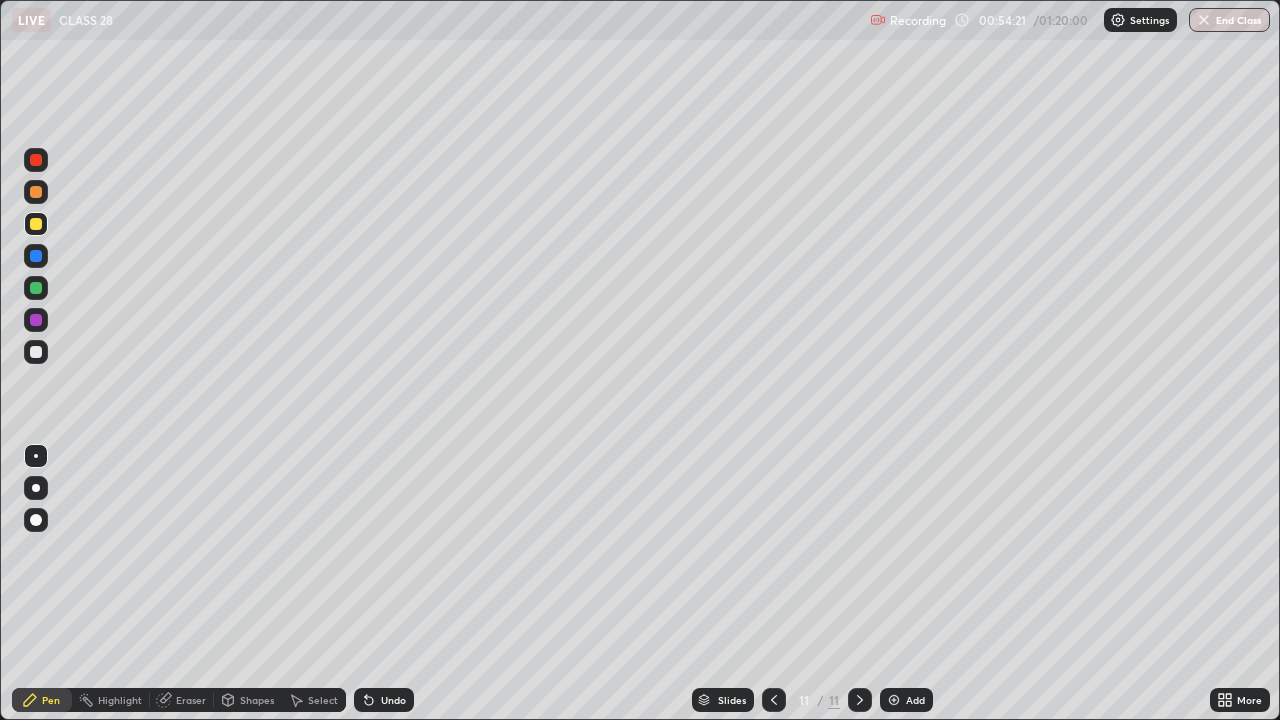 click at bounding box center (36, 288) 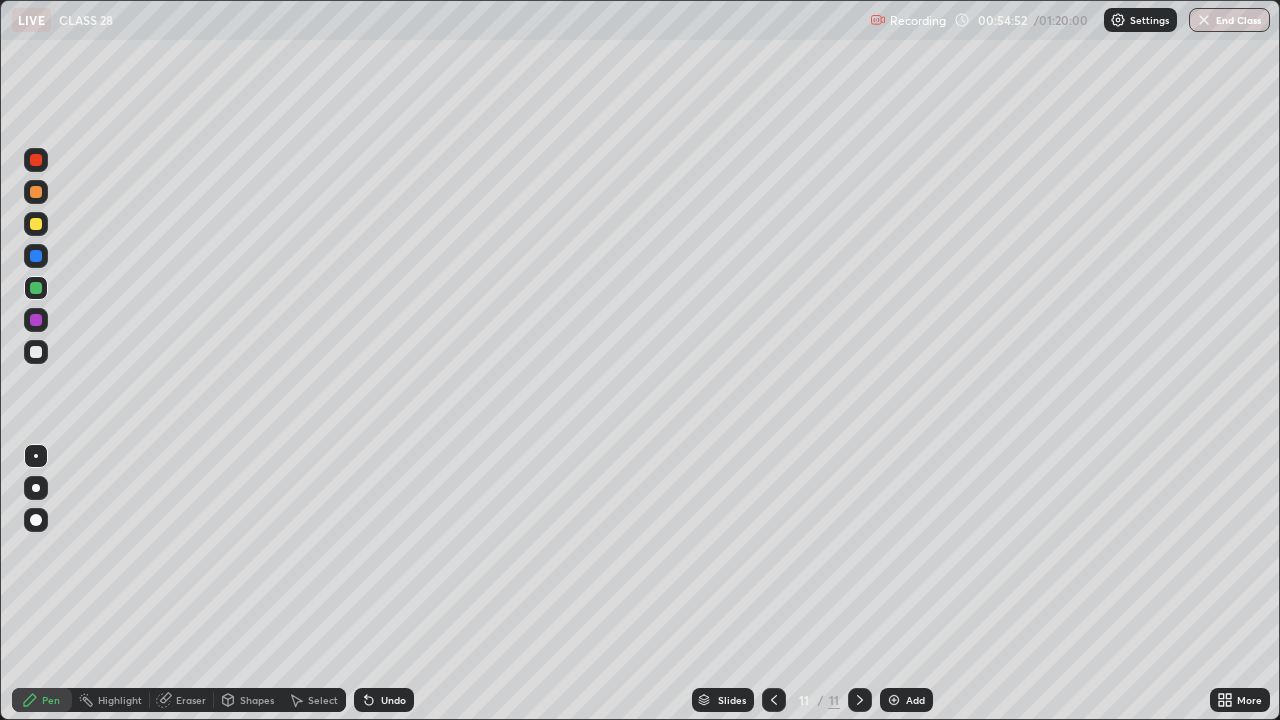 click at bounding box center (36, 320) 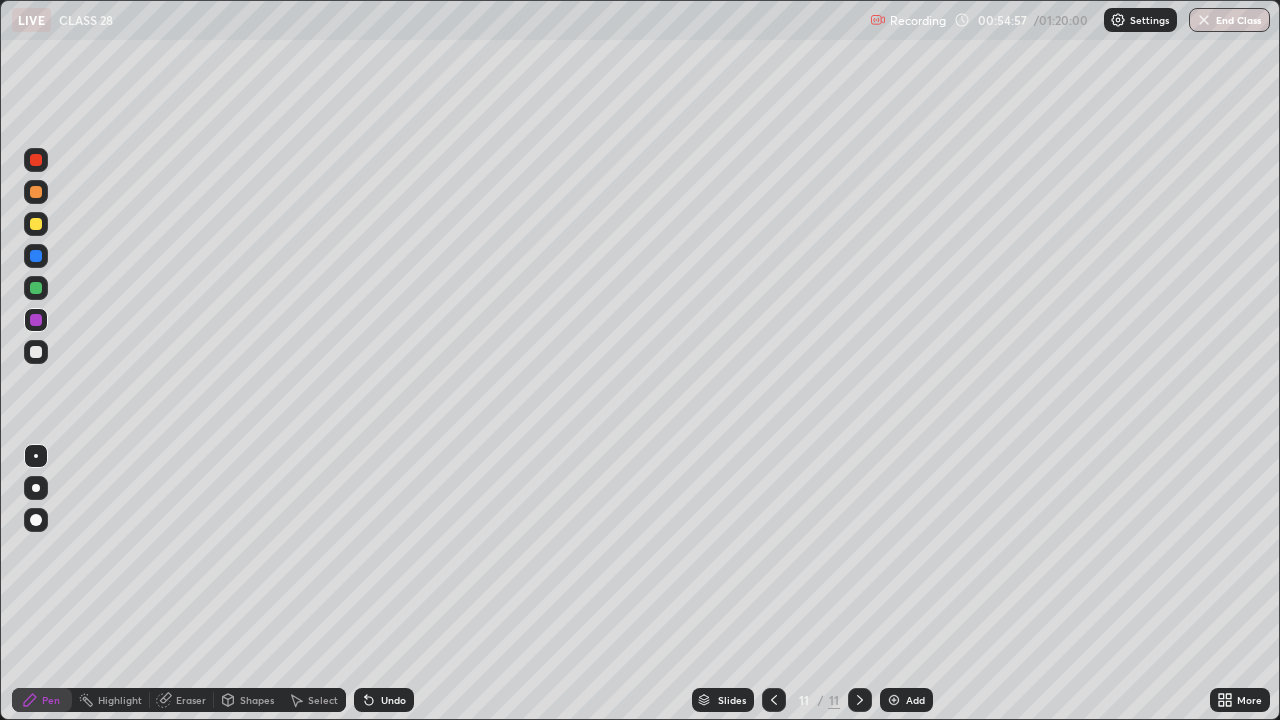 click on "Undo" at bounding box center [393, 700] 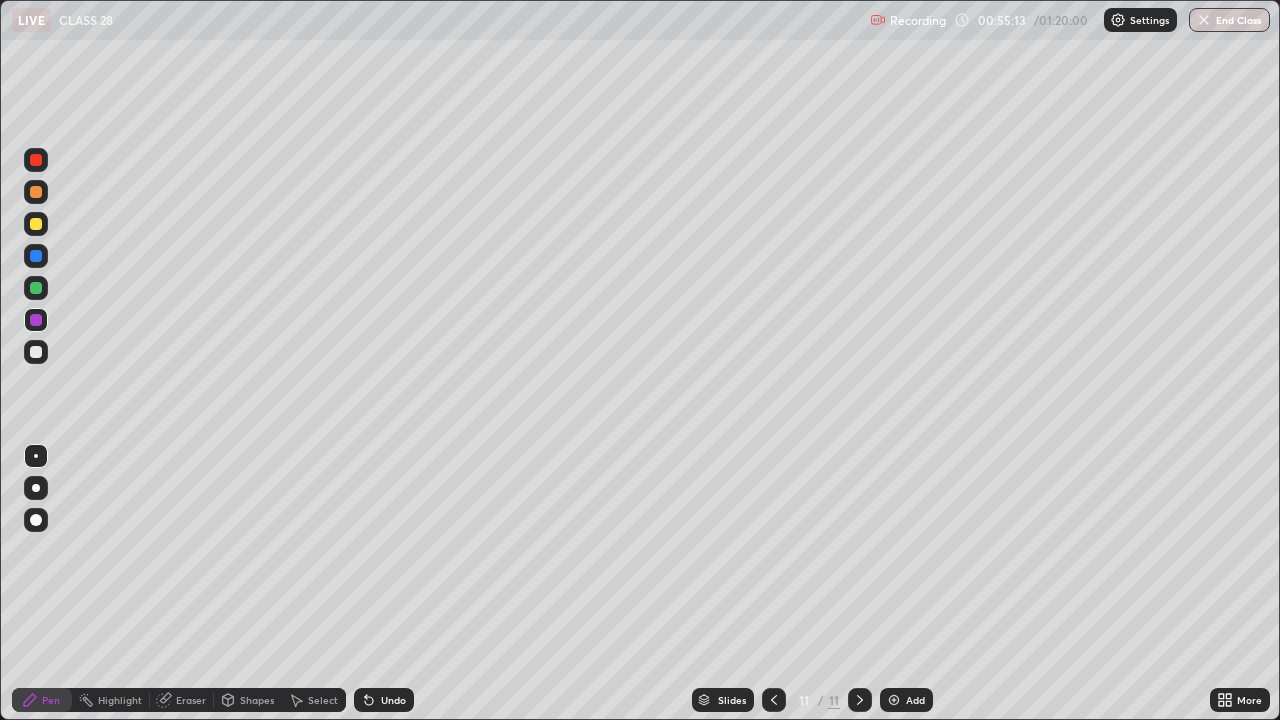 click 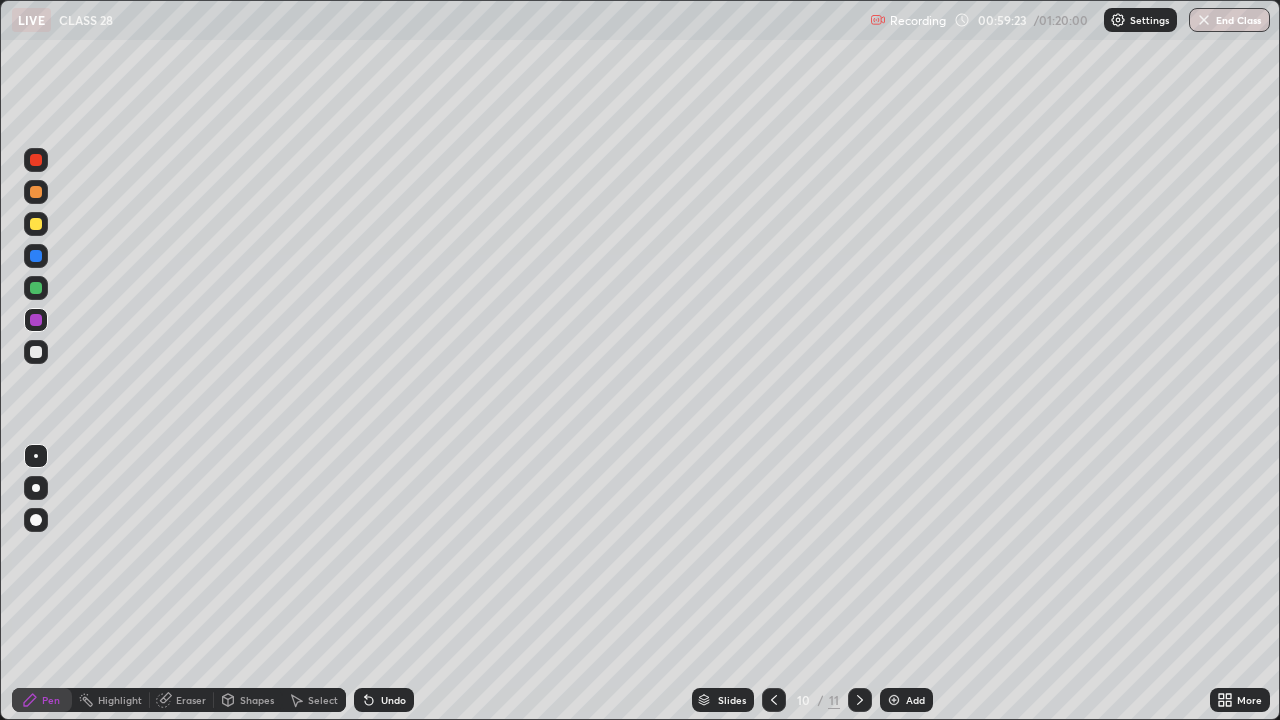 click 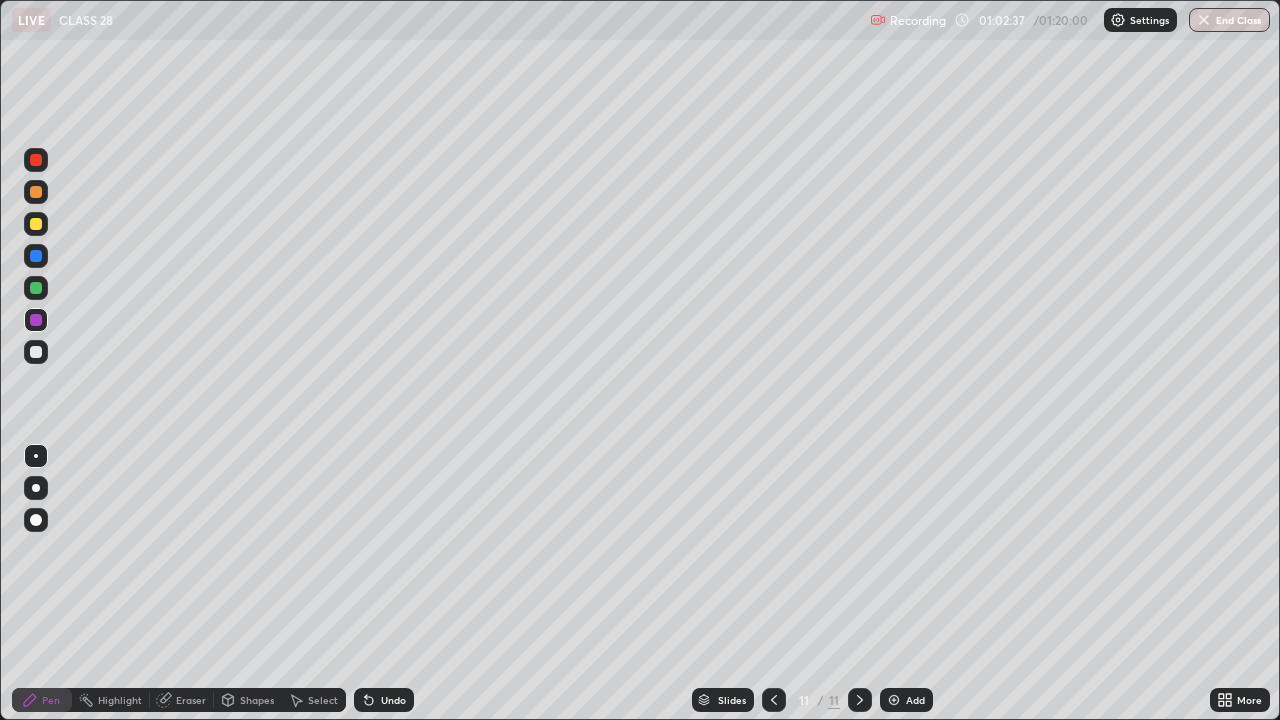 click at bounding box center [894, 700] 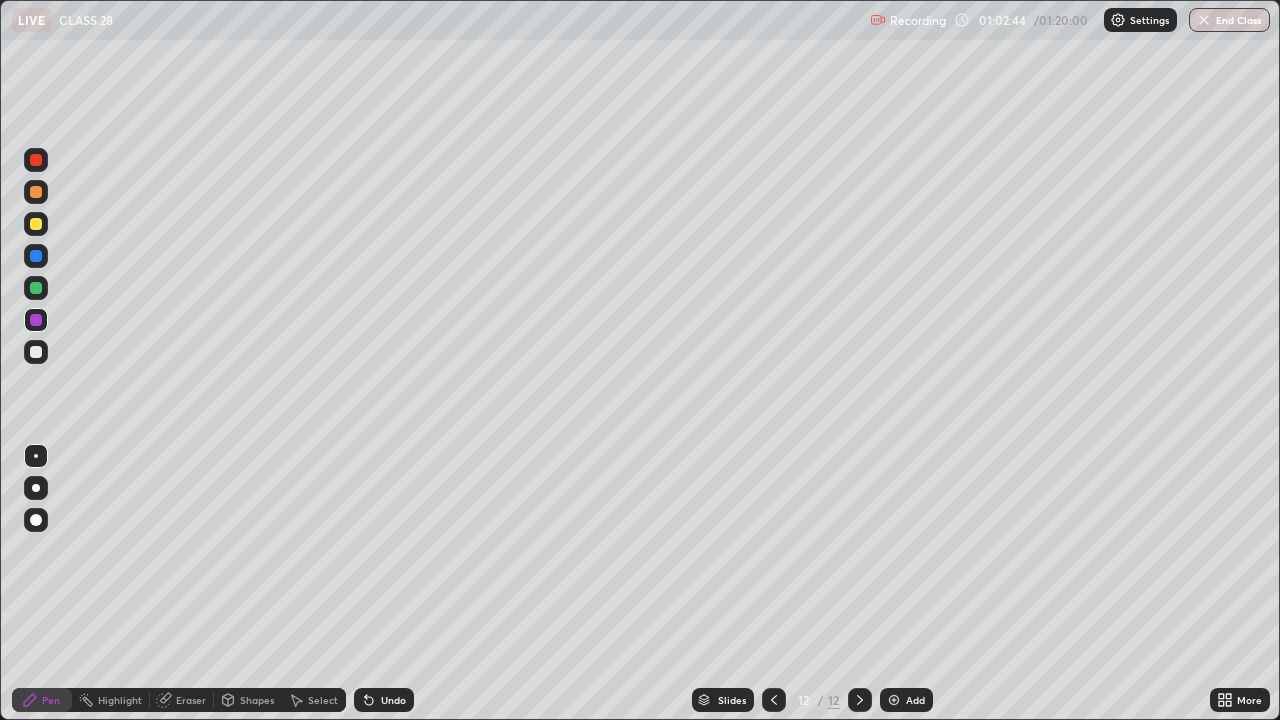 click on "Undo" at bounding box center (393, 700) 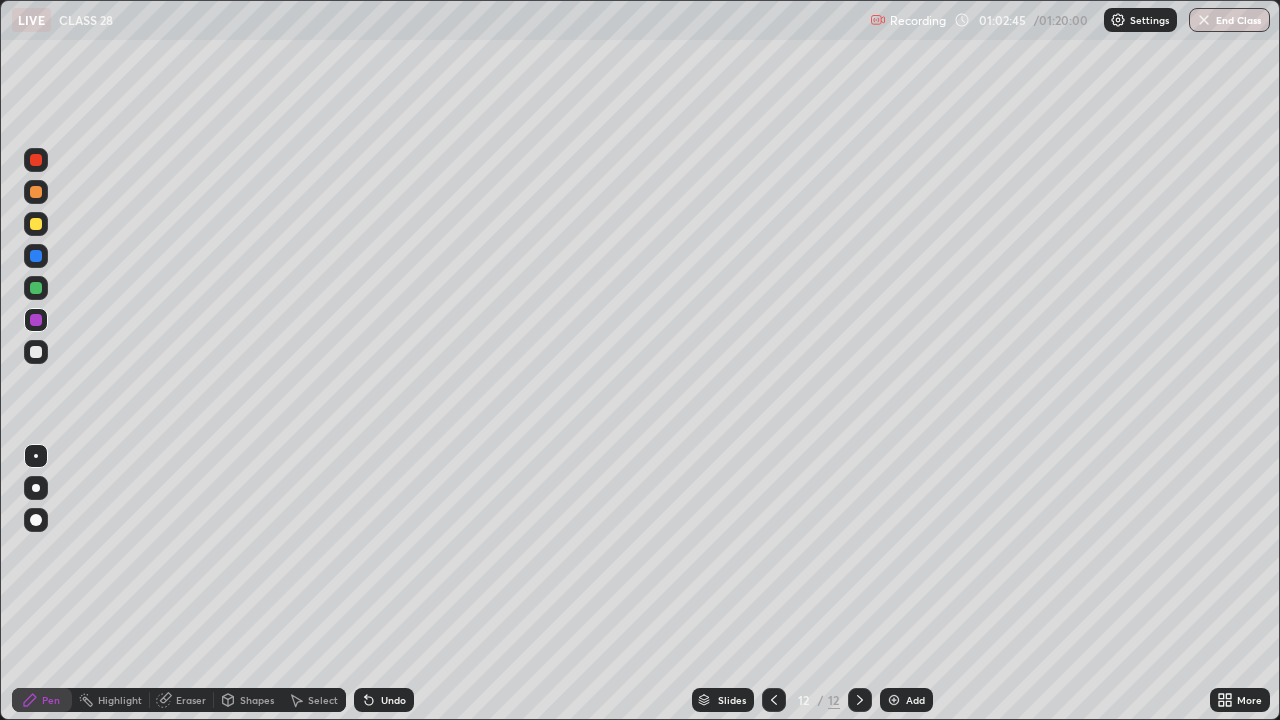 click on "Undo" at bounding box center [393, 700] 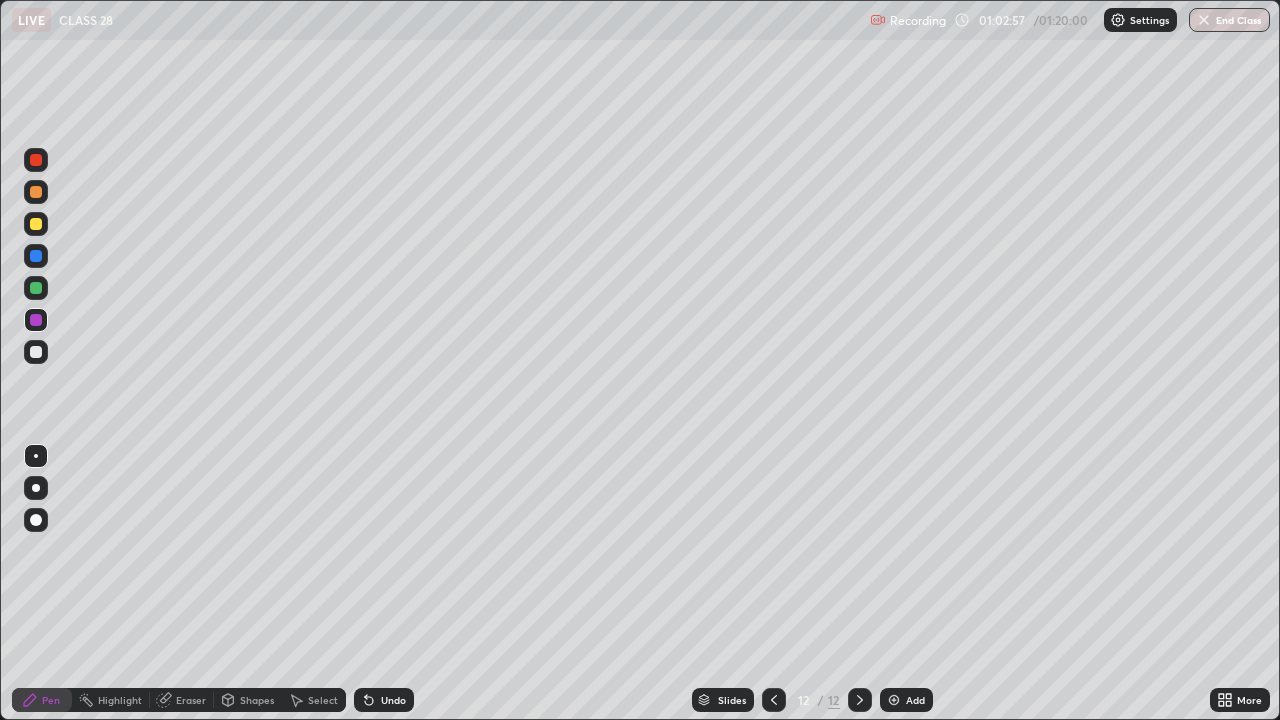 click at bounding box center [36, 224] 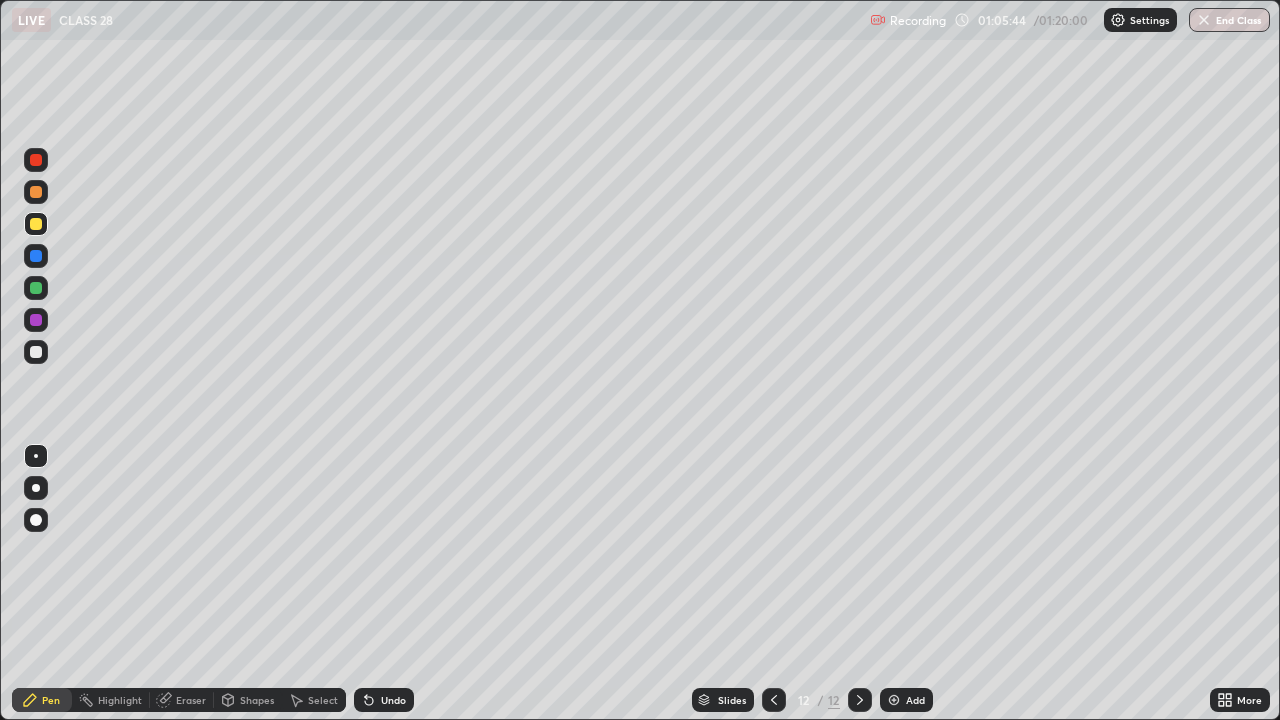 click on "Eraser" at bounding box center (191, 700) 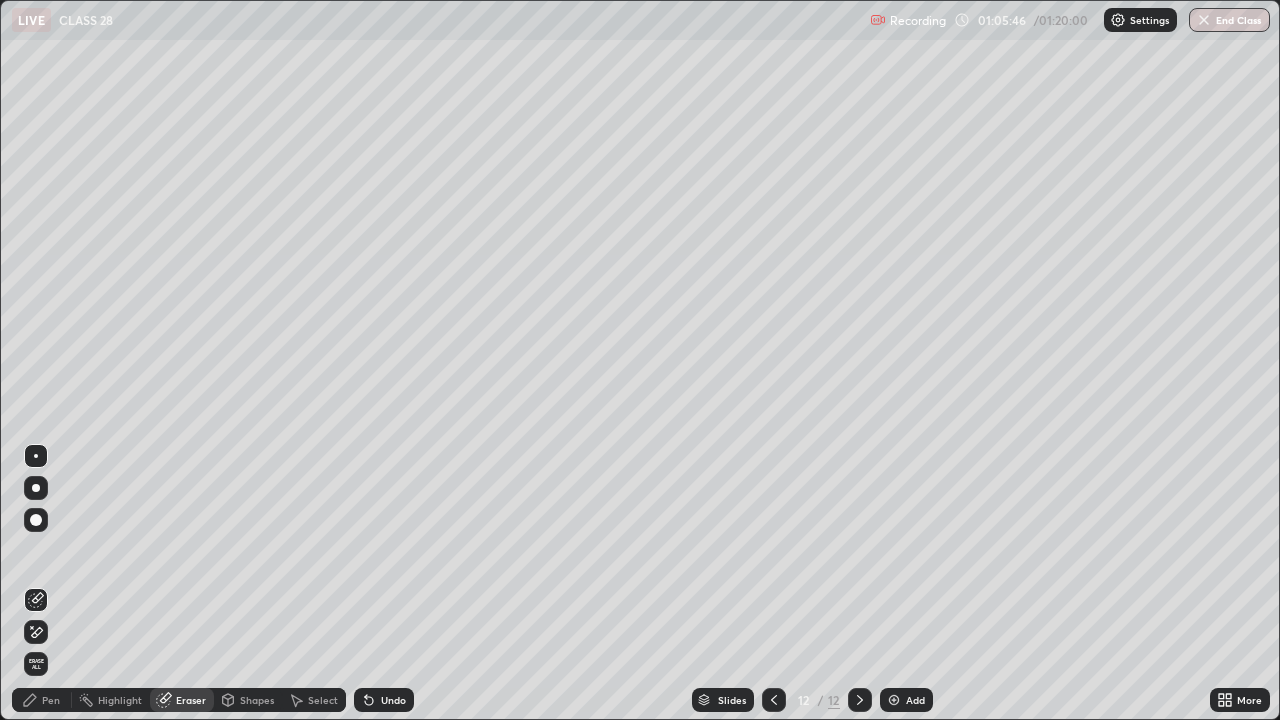 click on "Pen" at bounding box center (51, 700) 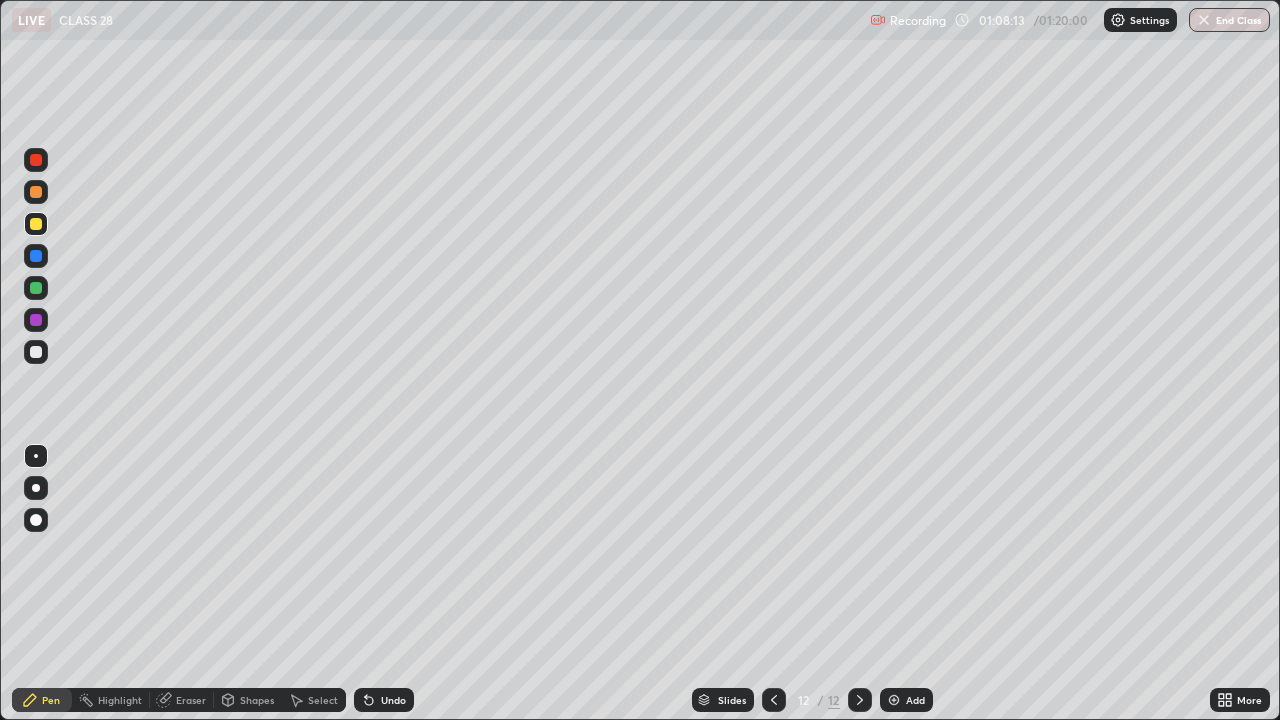 click at bounding box center (36, 288) 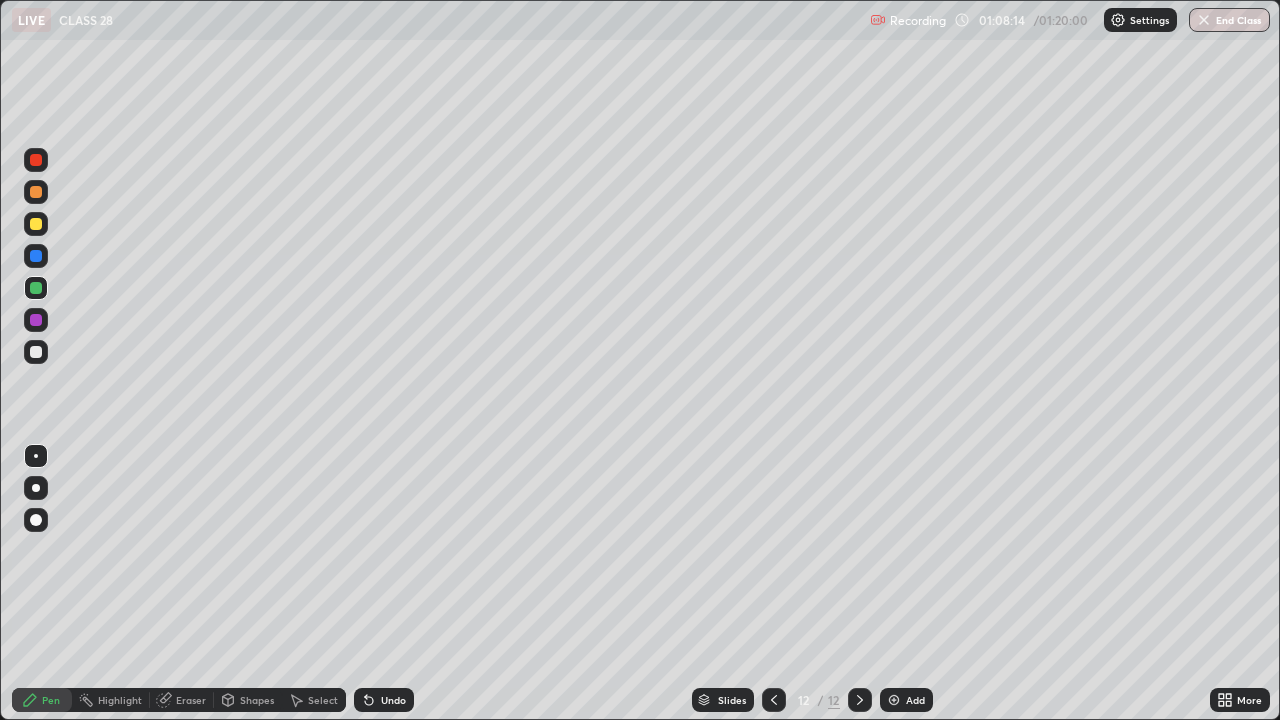 click at bounding box center [894, 700] 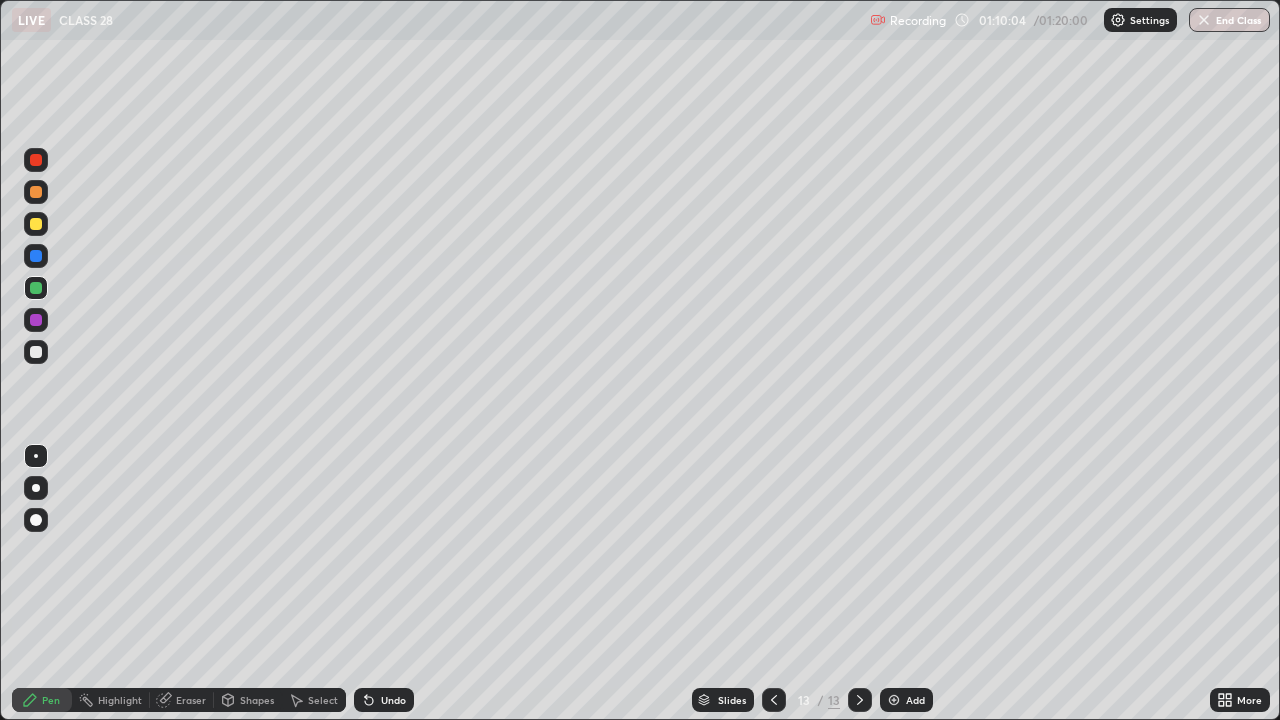 click on "End Class" at bounding box center (1229, 20) 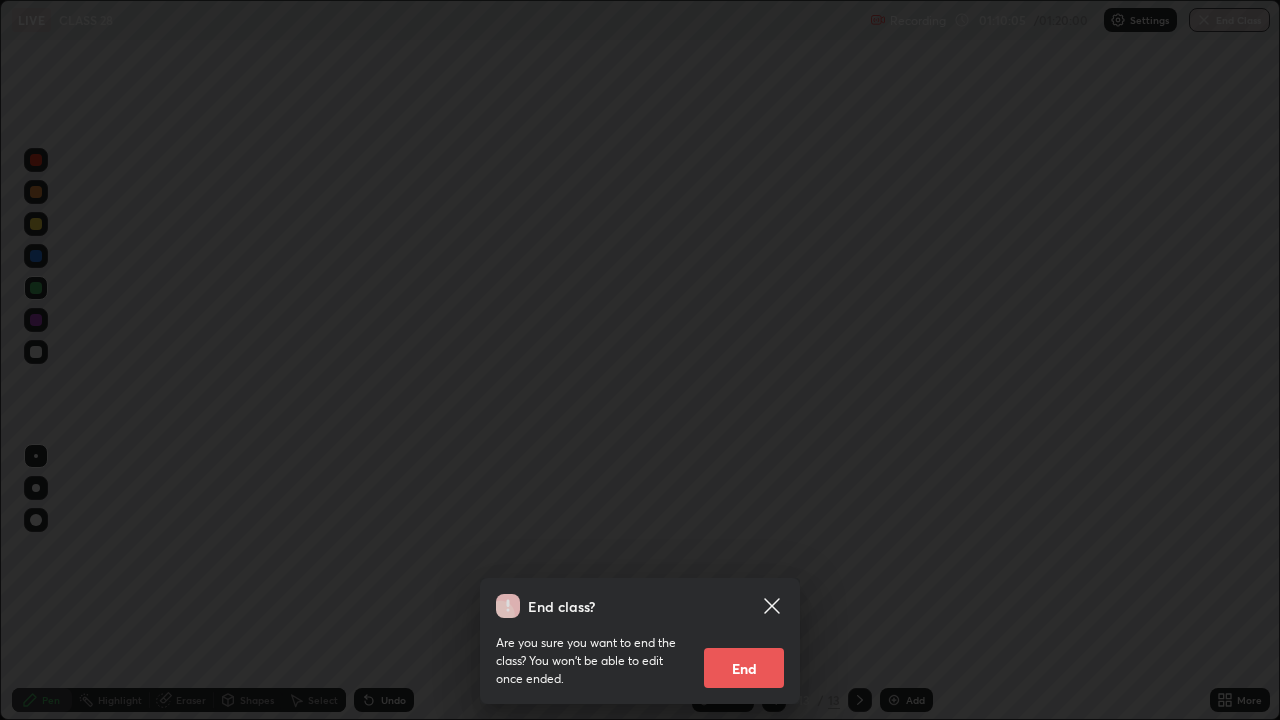 click on "End" at bounding box center (744, 668) 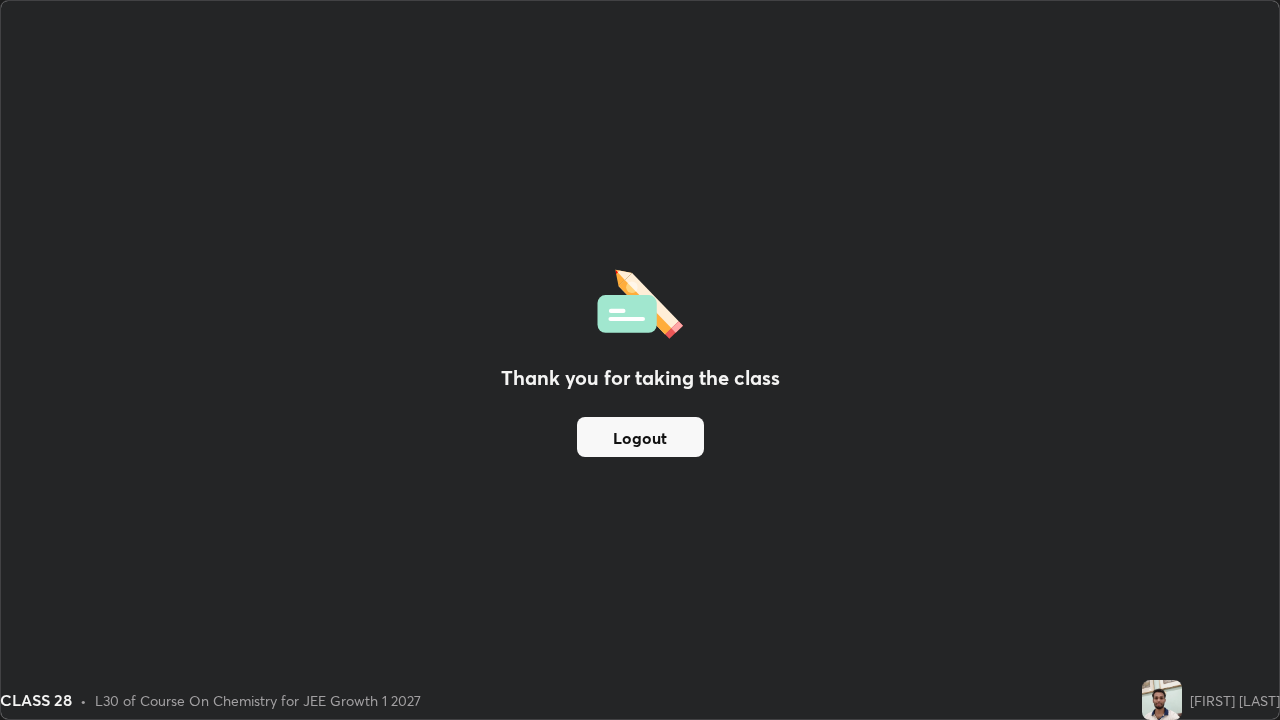 click on "Thank you for taking the class Logout" at bounding box center (640, 360) 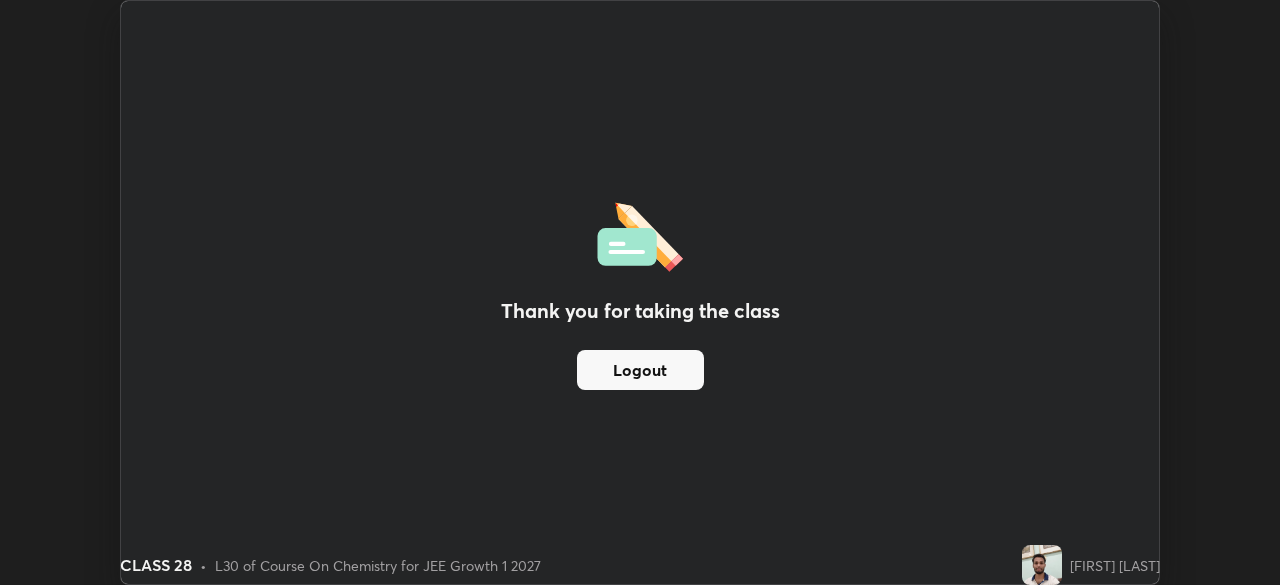 scroll, scrollTop: 585, scrollLeft: 1280, axis: both 